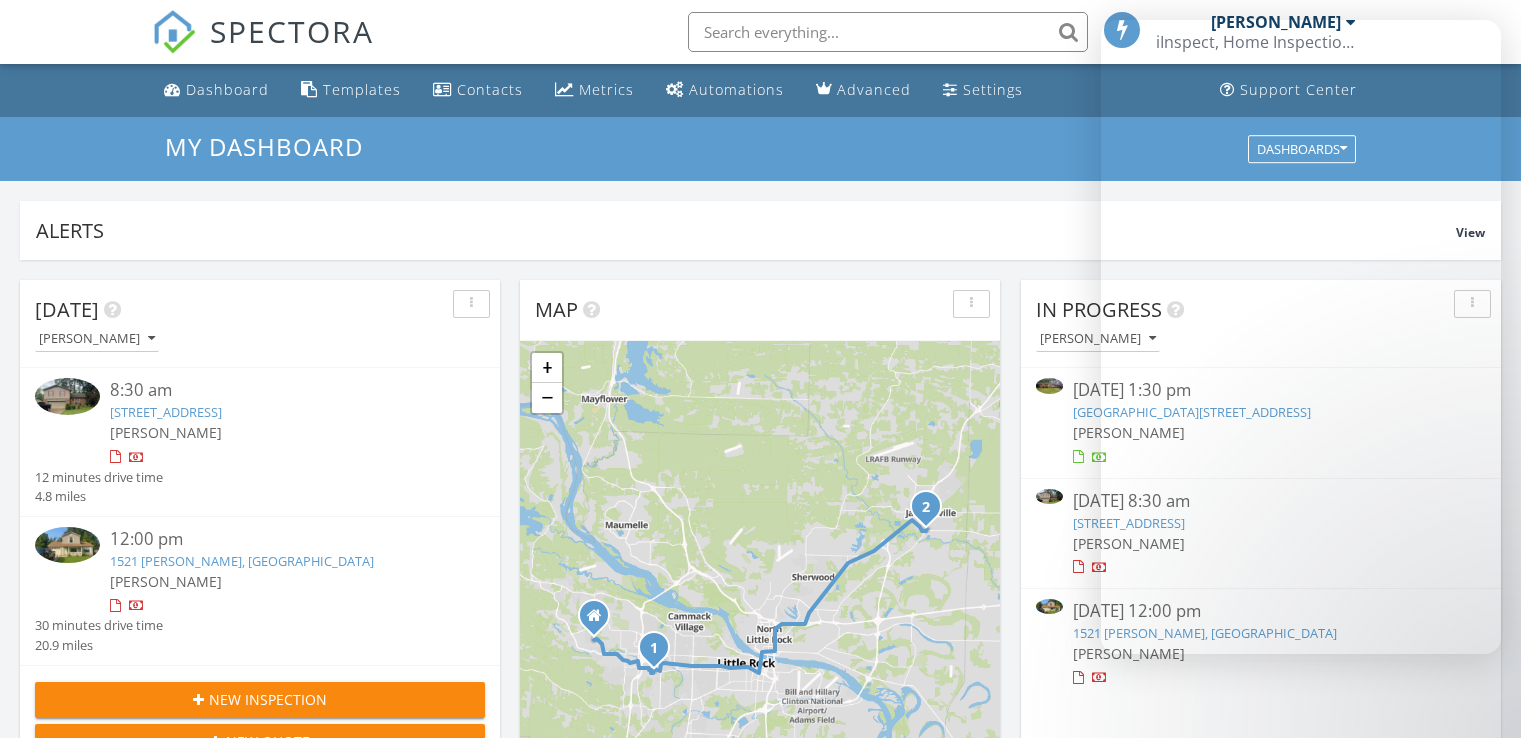 scroll, scrollTop: 666, scrollLeft: 0, axis: vertical 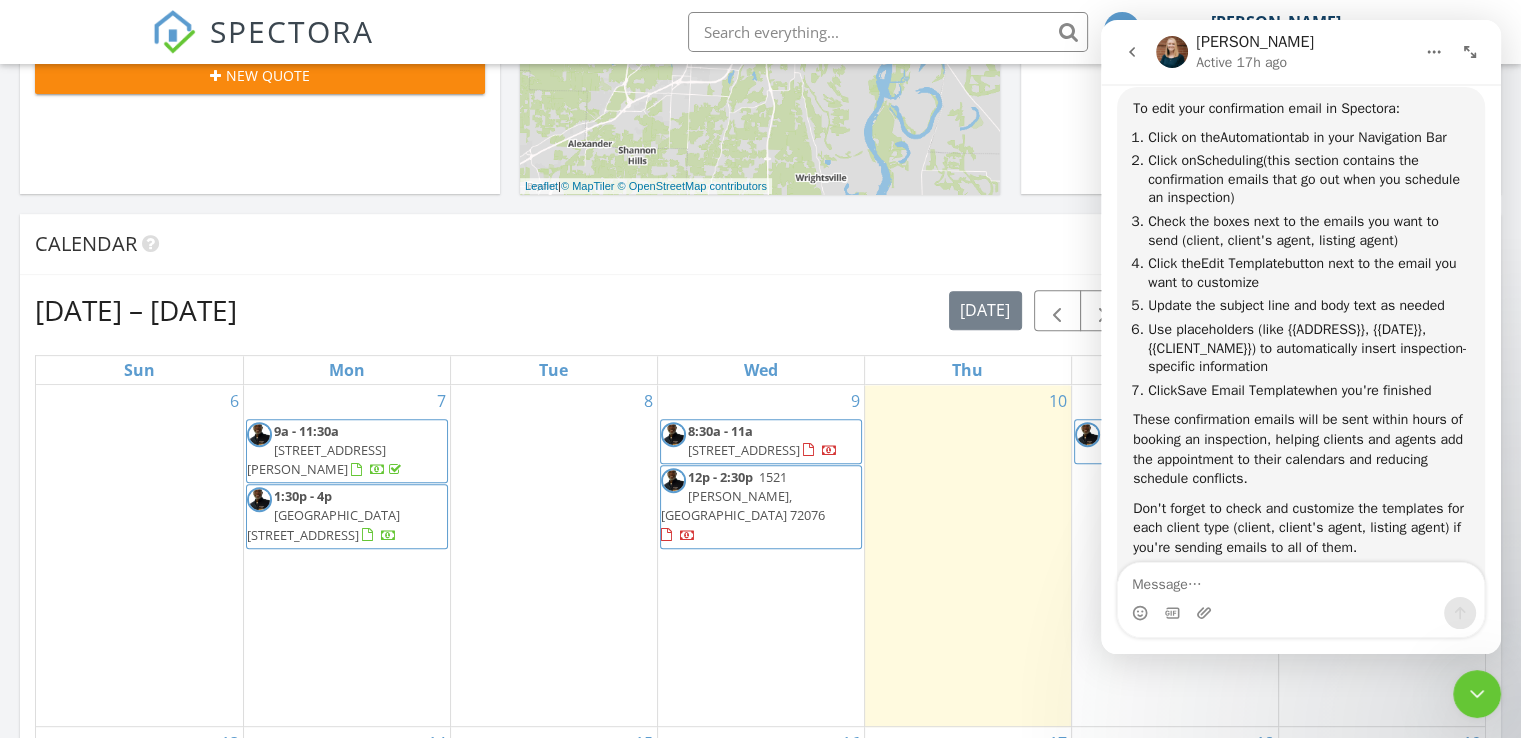 click 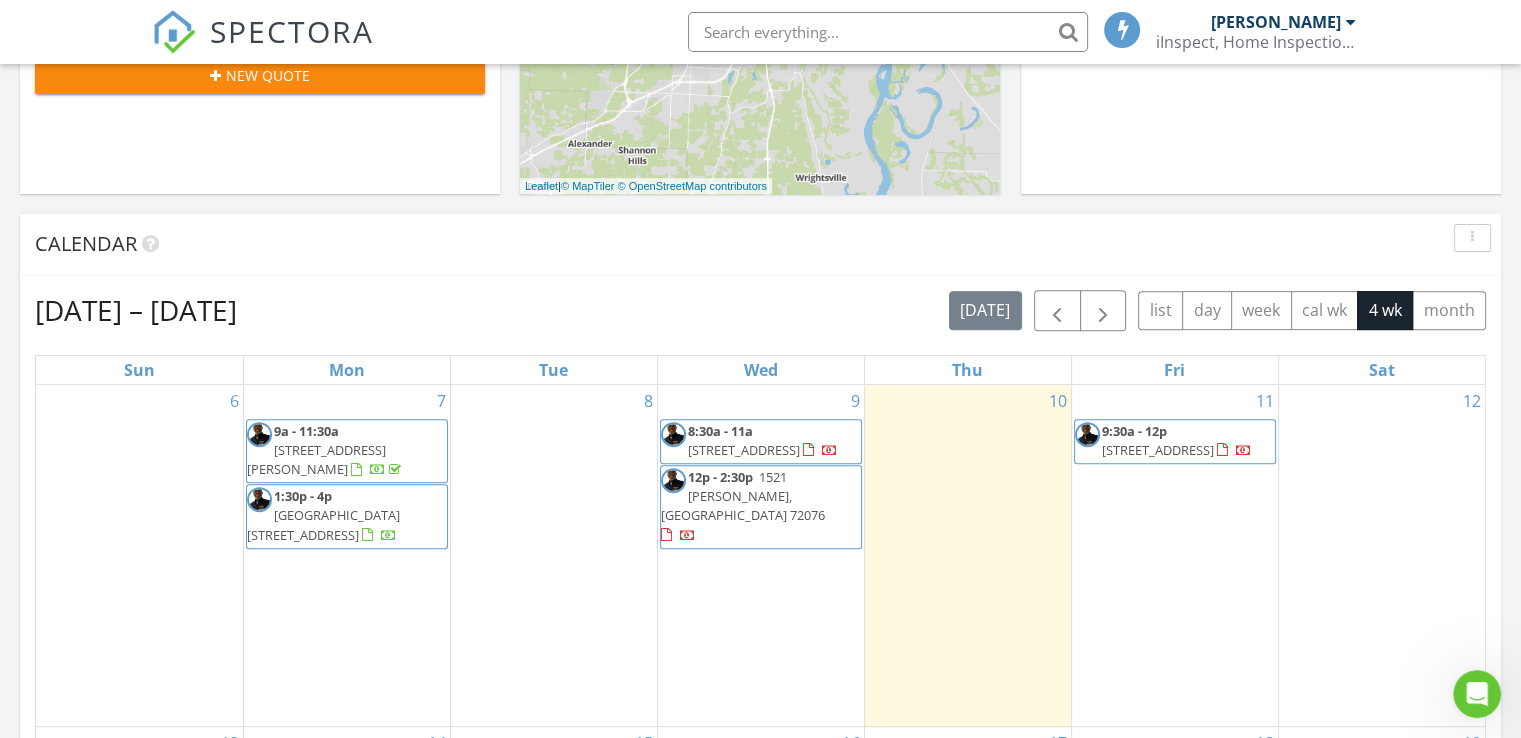 scroll, scrollTop: 0, scrollLeft: 0, axis: both 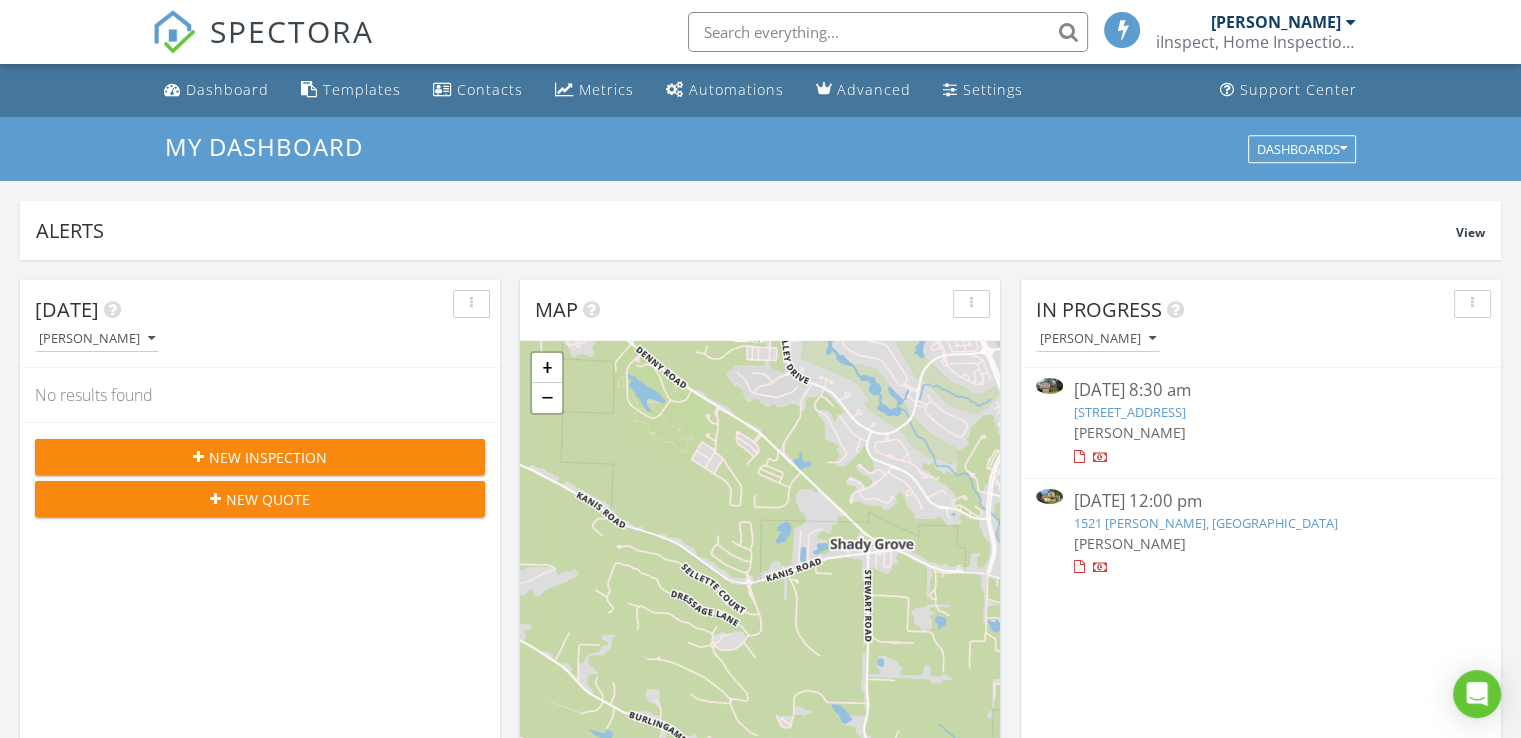 click on "New Inspection" at bounding box center (268, 457) 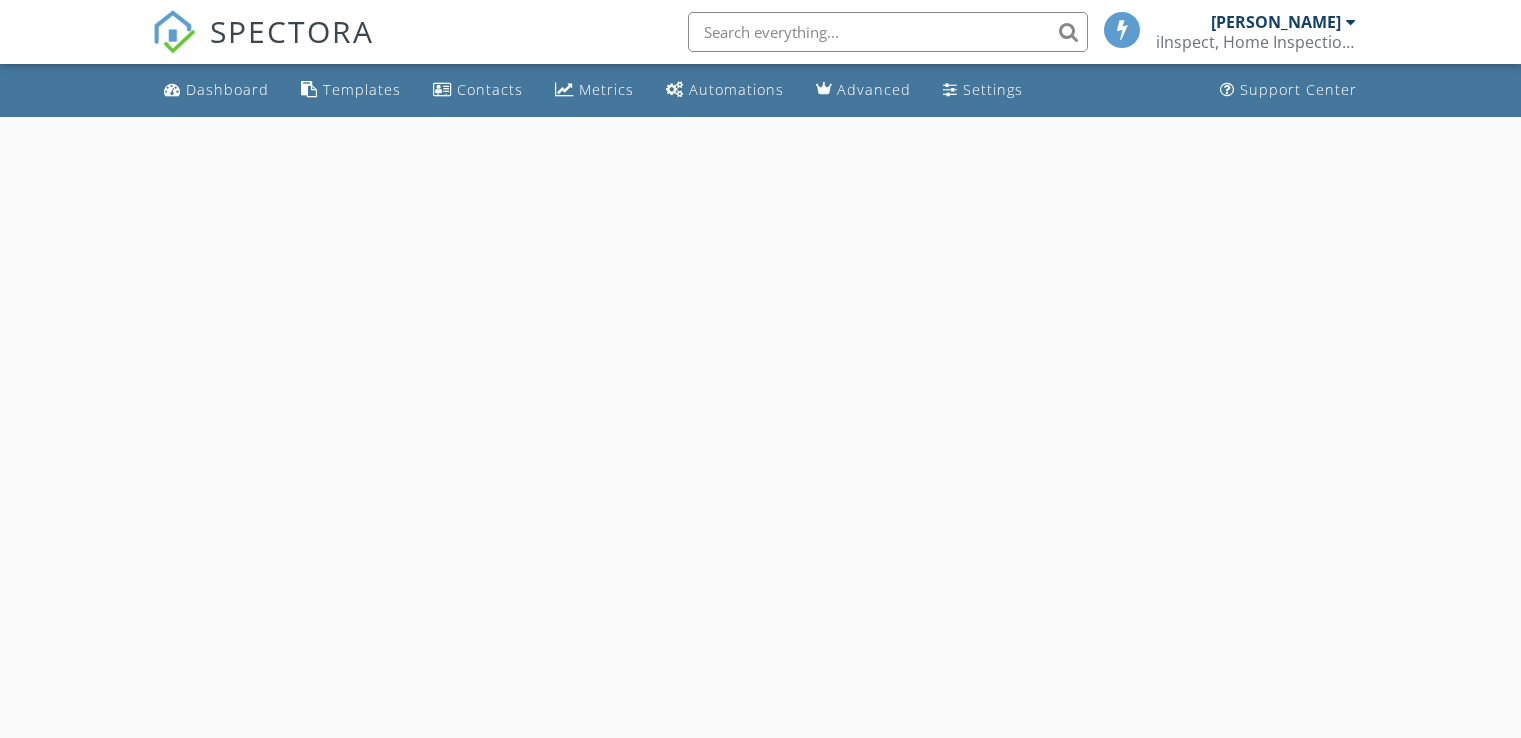 scroll, scrollTop: 0, scrollLeft: 0, axis: both 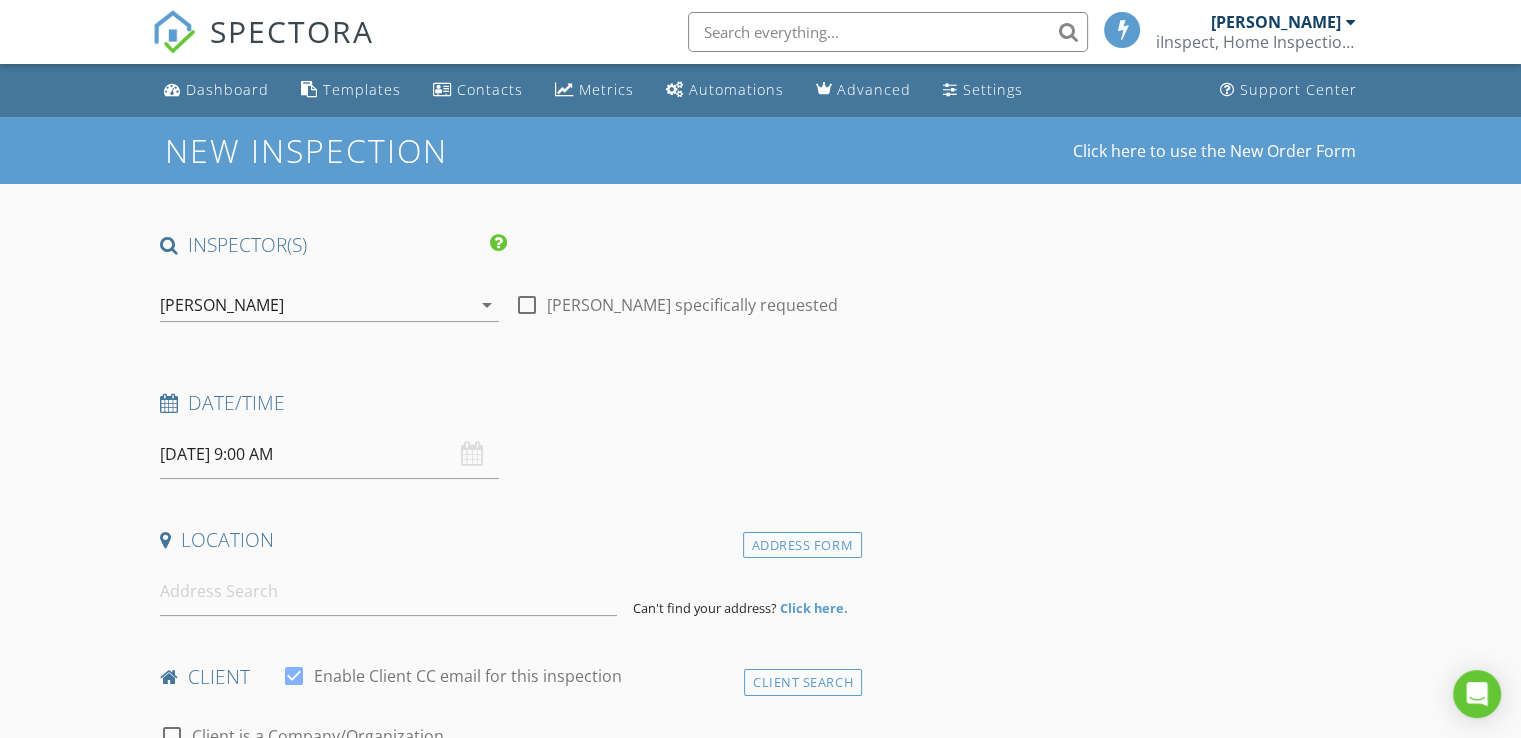 click on "[DATE] 9:00 AM" at bounding box center (329, 454) 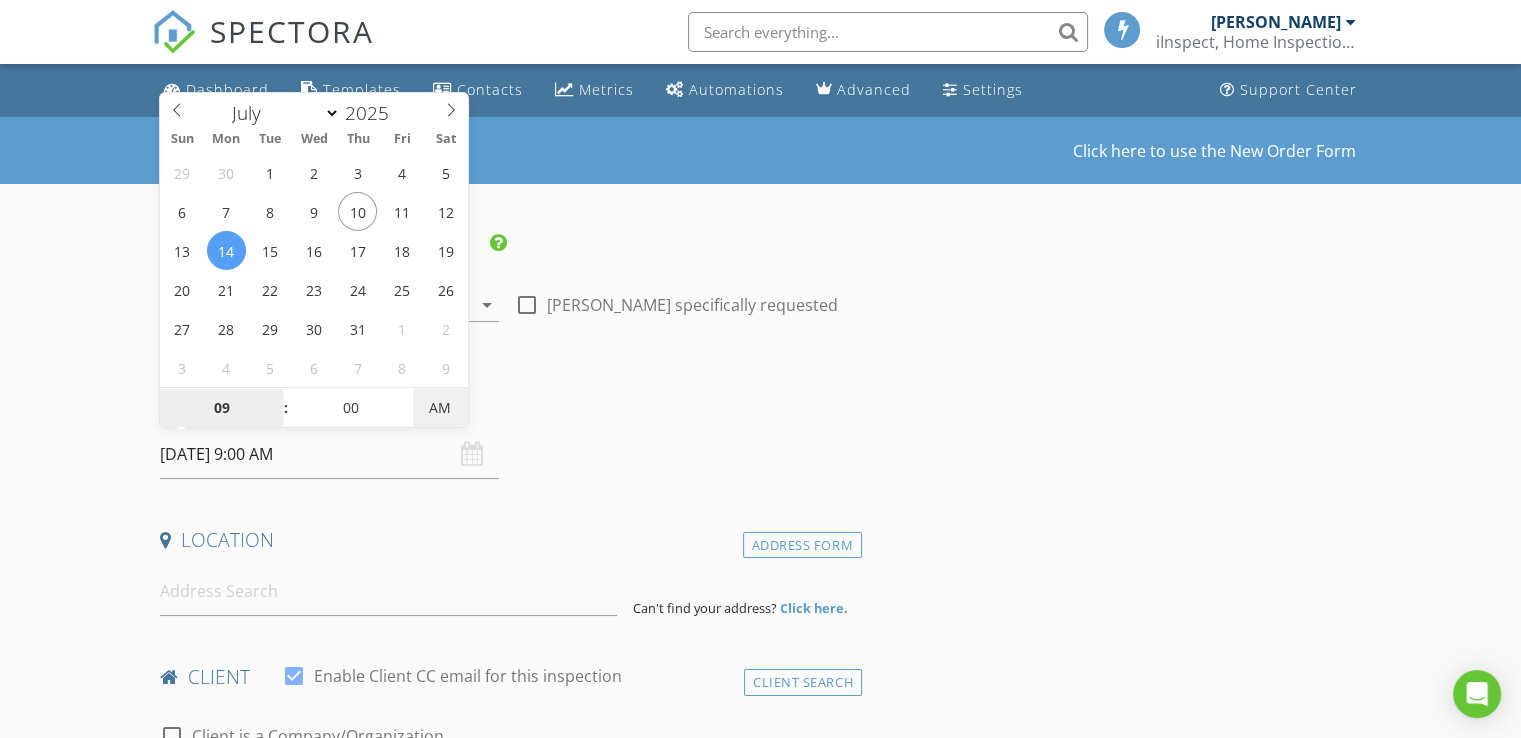 type on "[DATE] 9:00 PM" 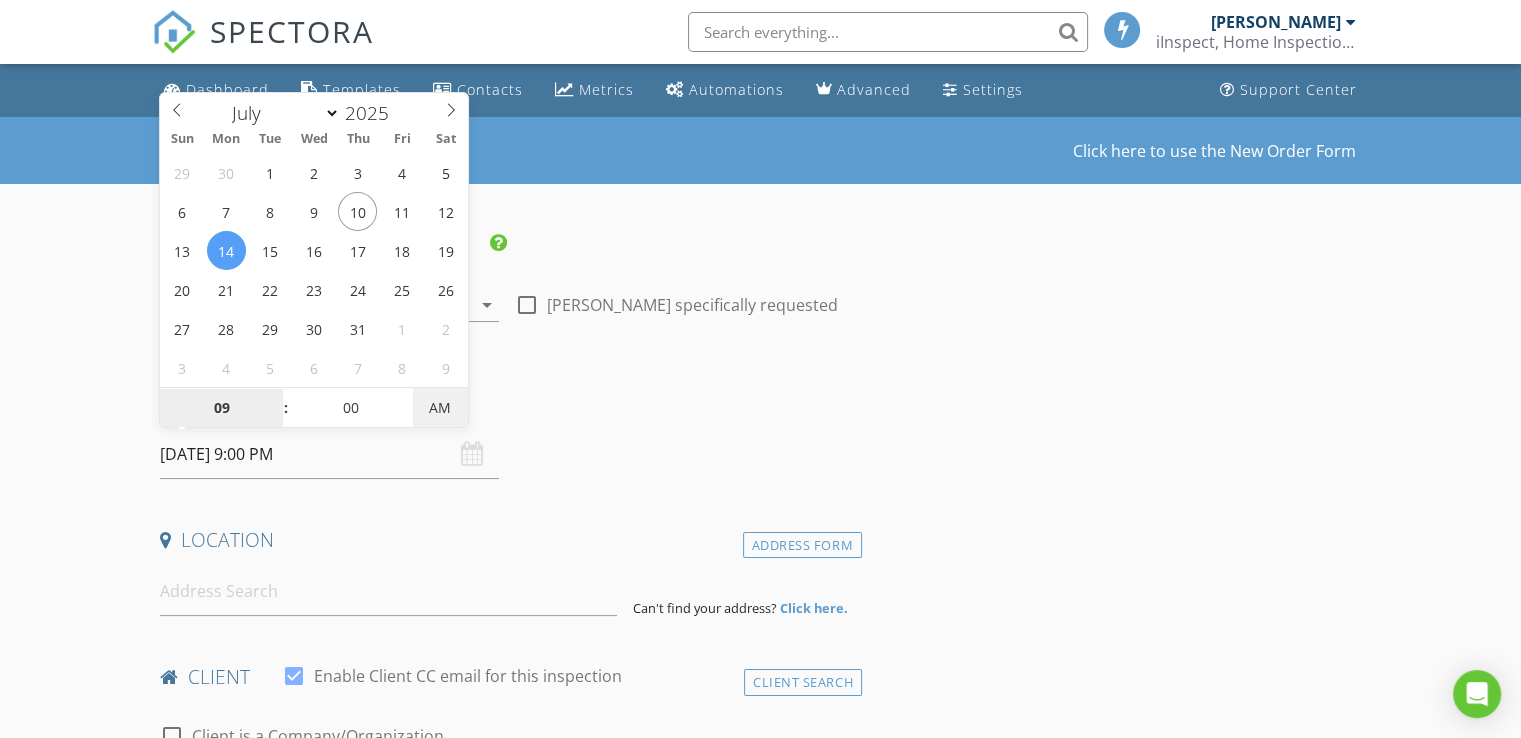 click on "AM" at bounding box center (440, 408) 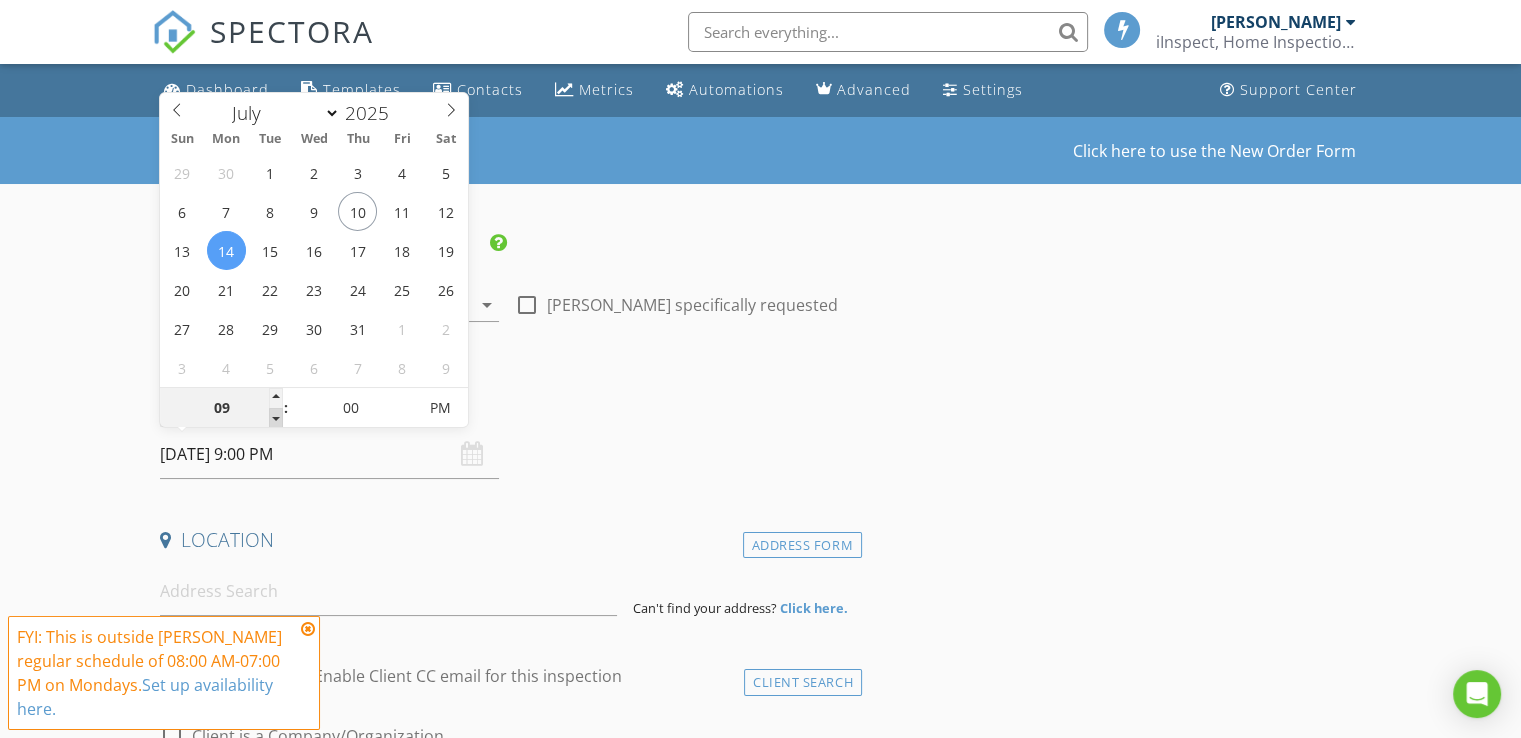 type on "08" 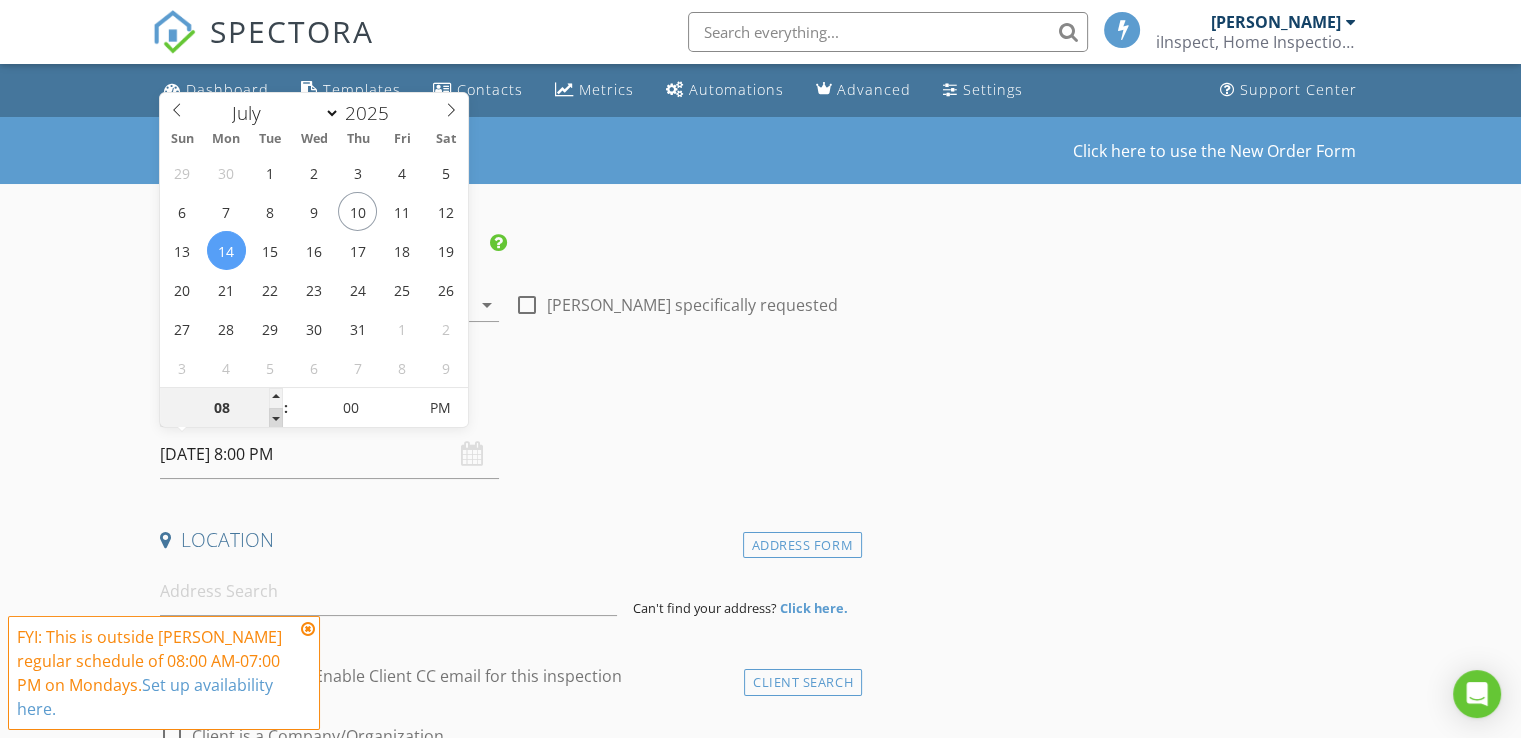 click at bounding box center [276, 418] 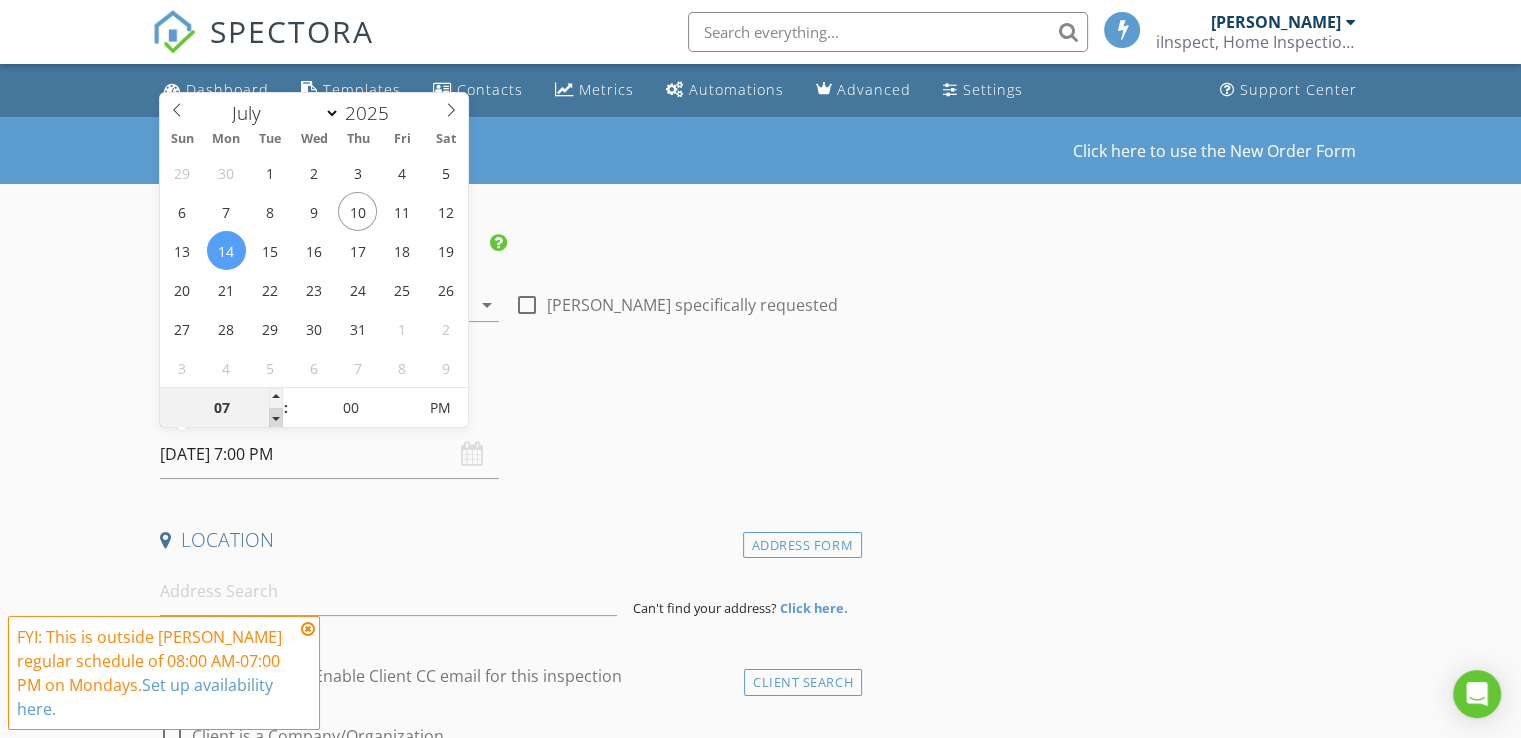 click at bounding box center (276, 418) 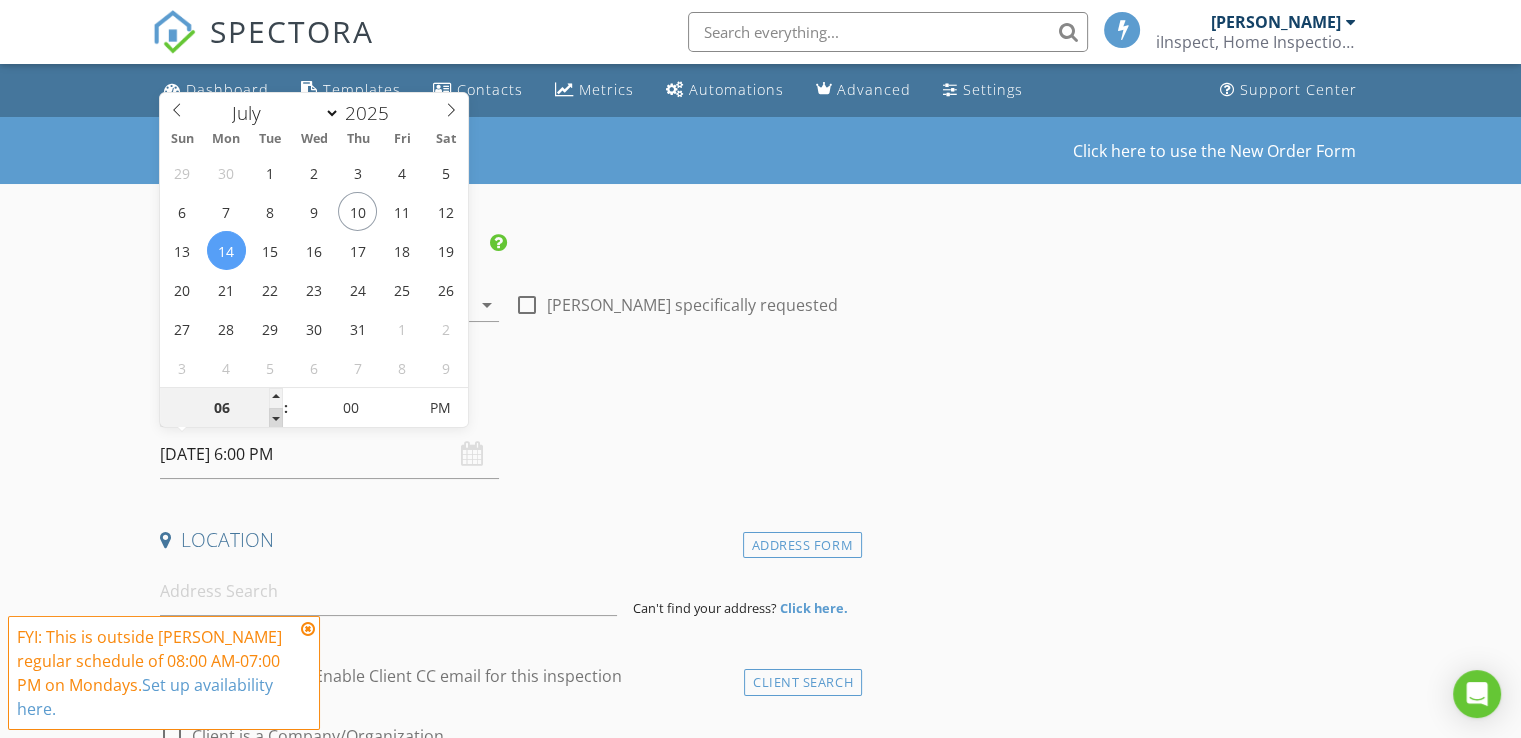 click at bounding box center [276, 418] 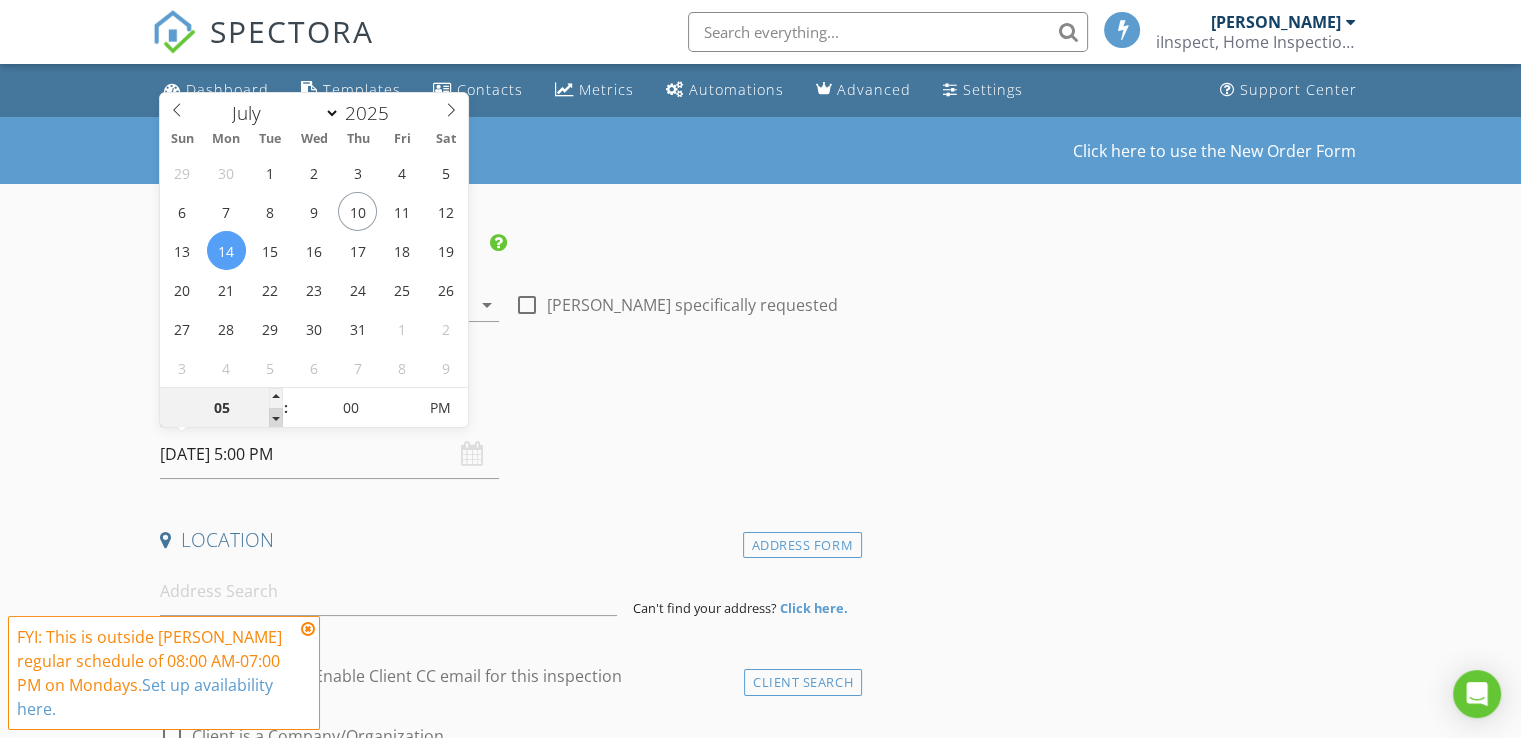 click at bounding box center [276, 418] 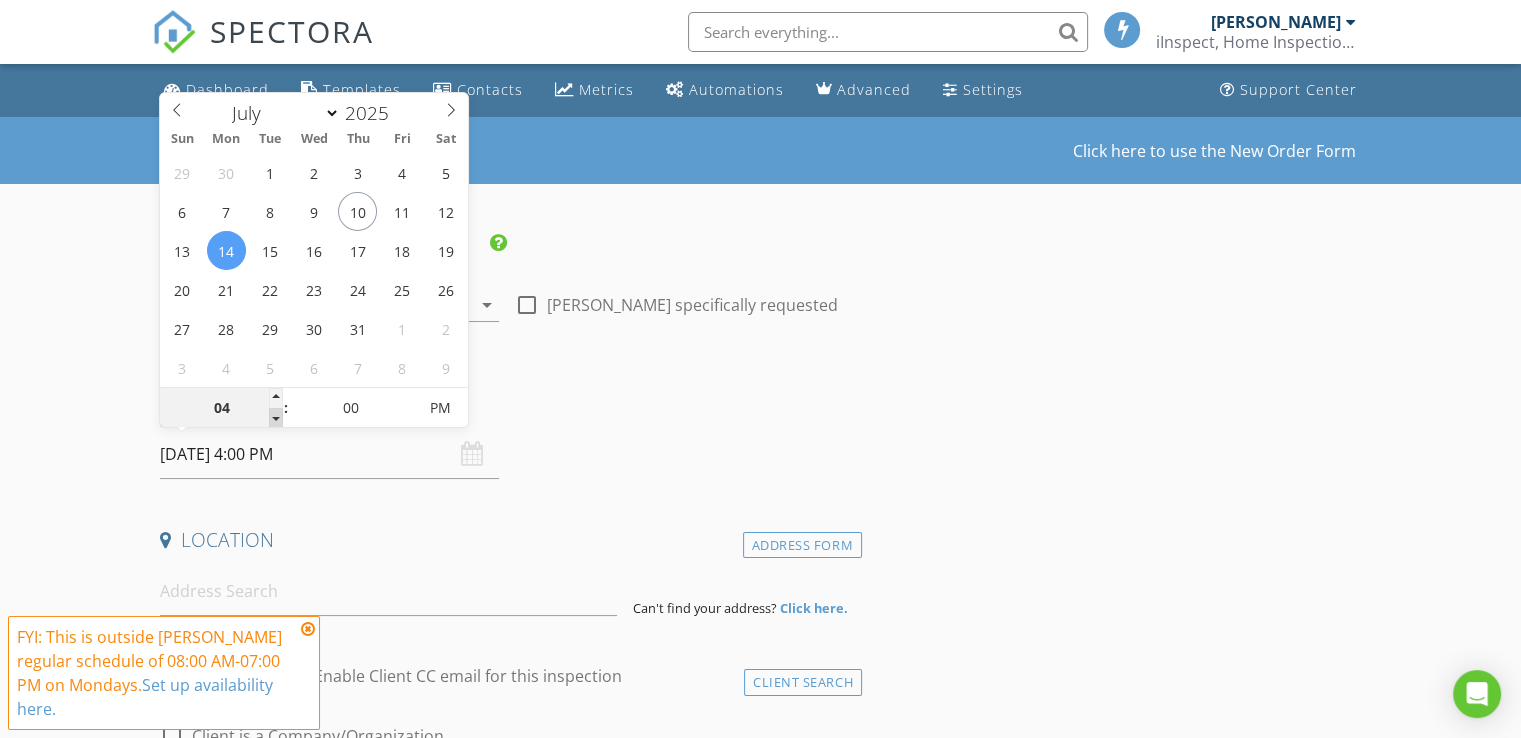 click at bounding box center (276, 418) 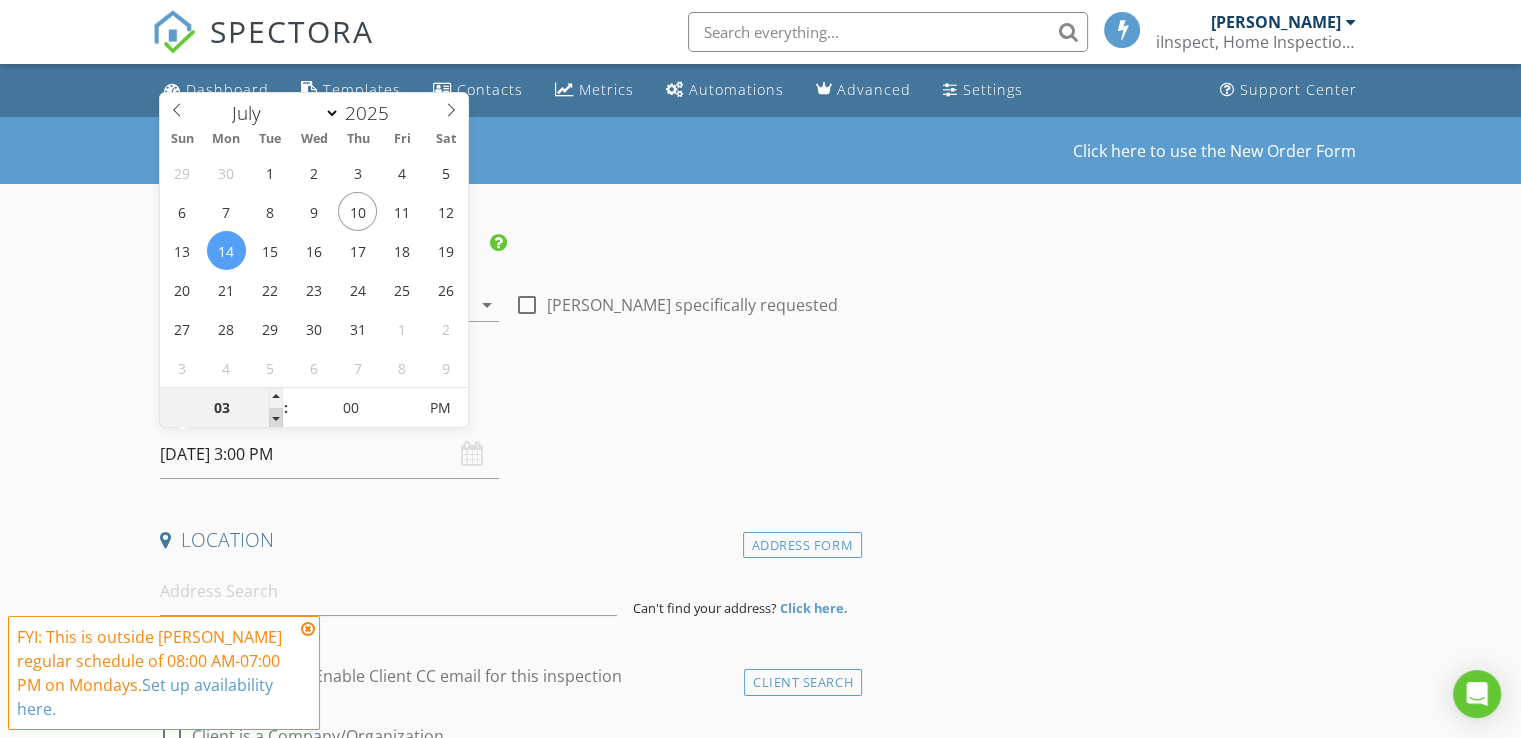 click at bounding box center (276, 418) 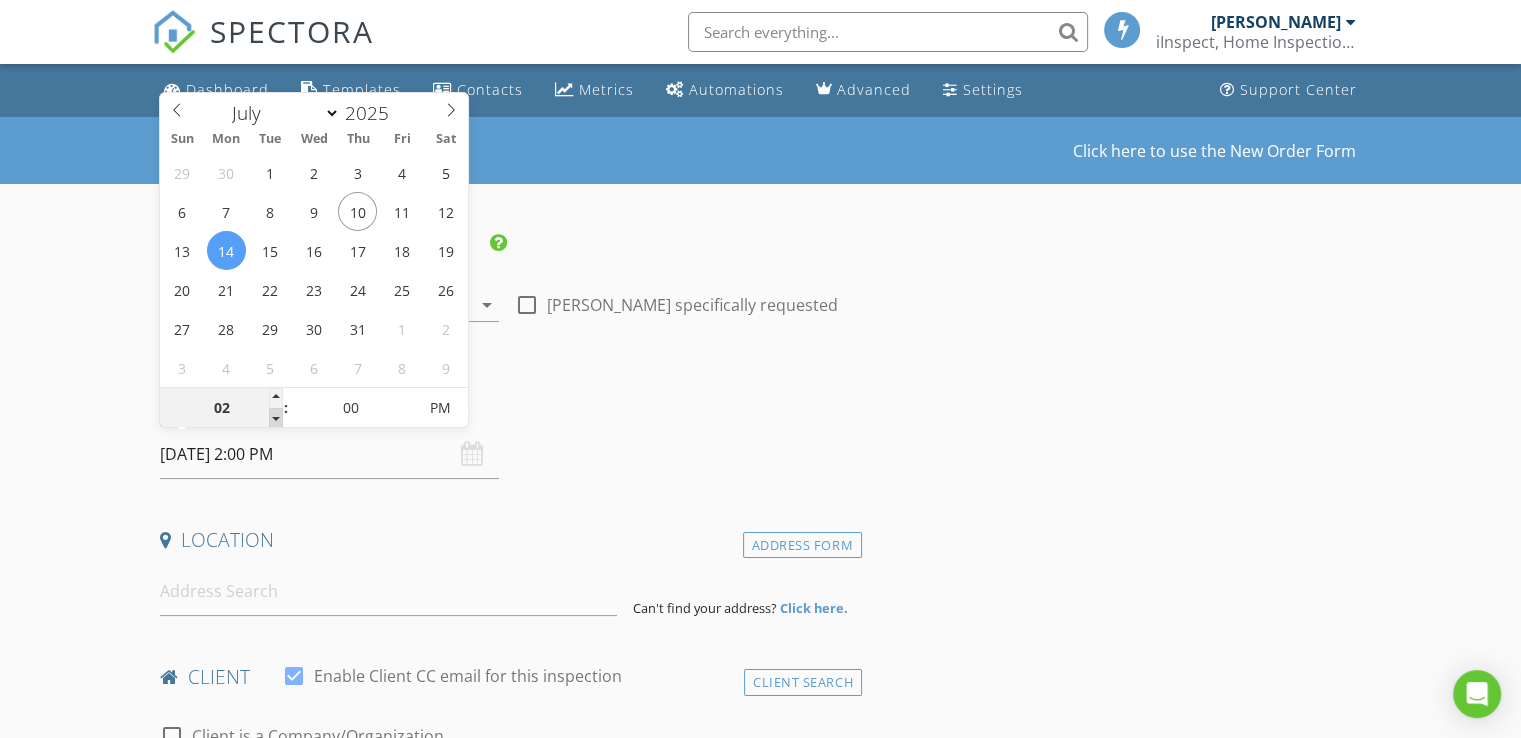 click at bounding box center (276, 418) 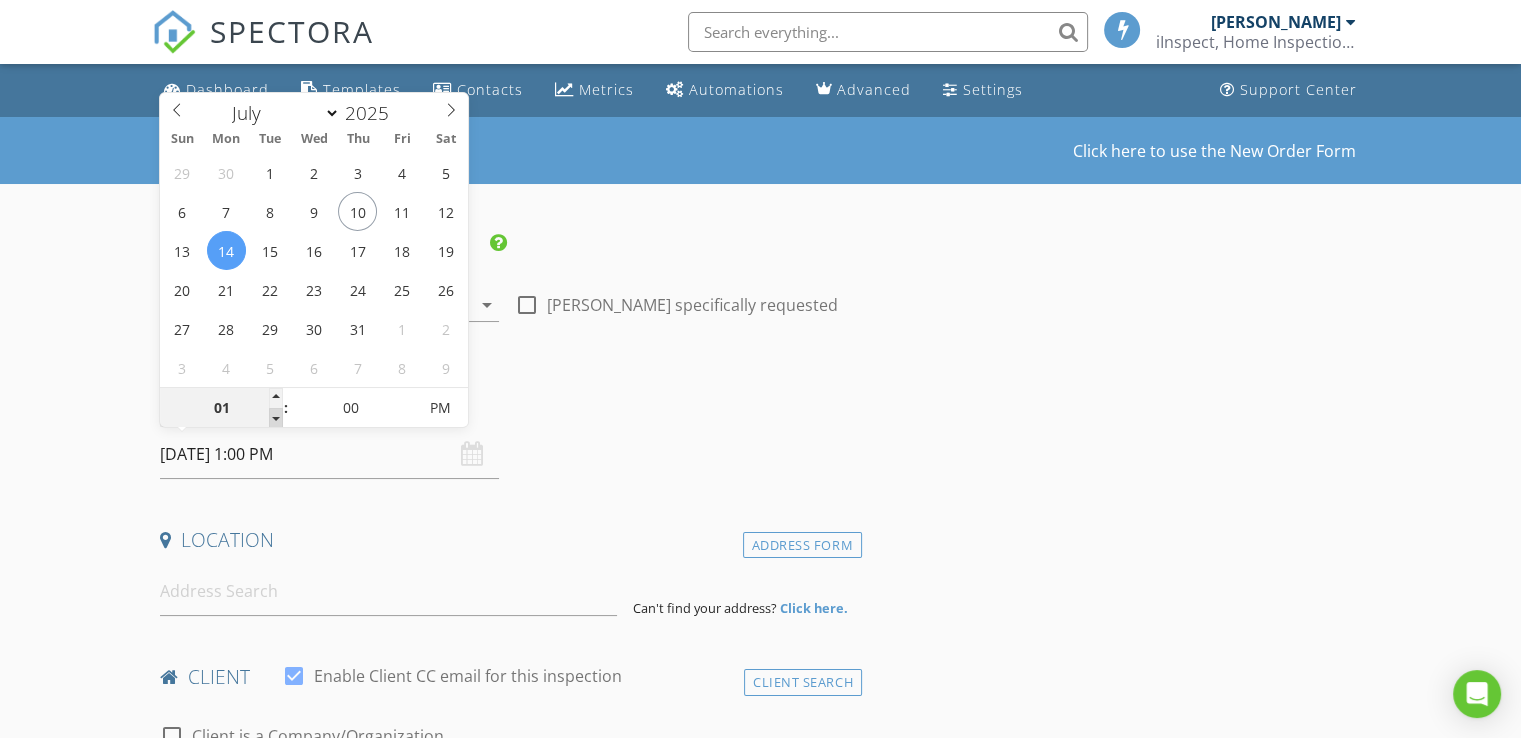 click at bounding box center [276, 418] 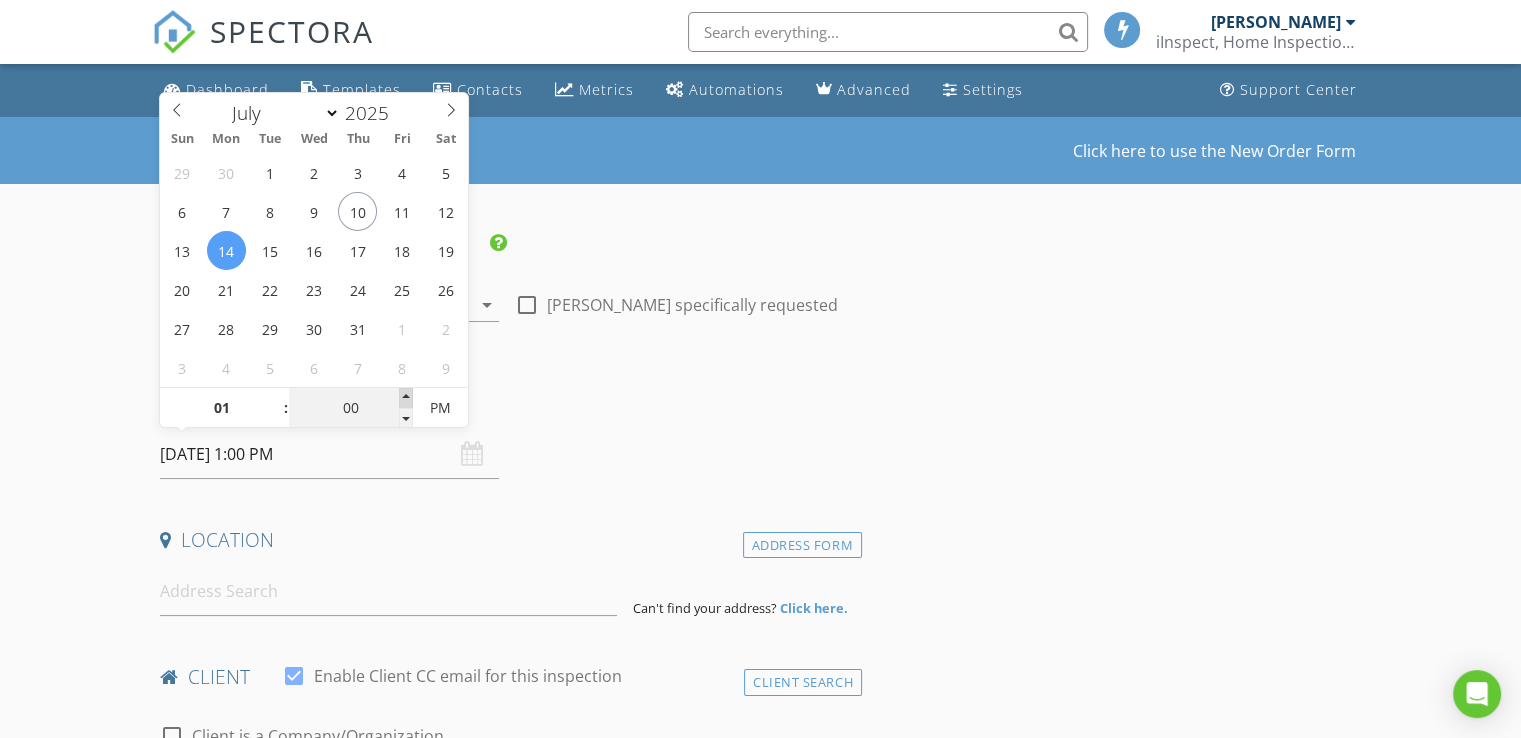 type on "05" 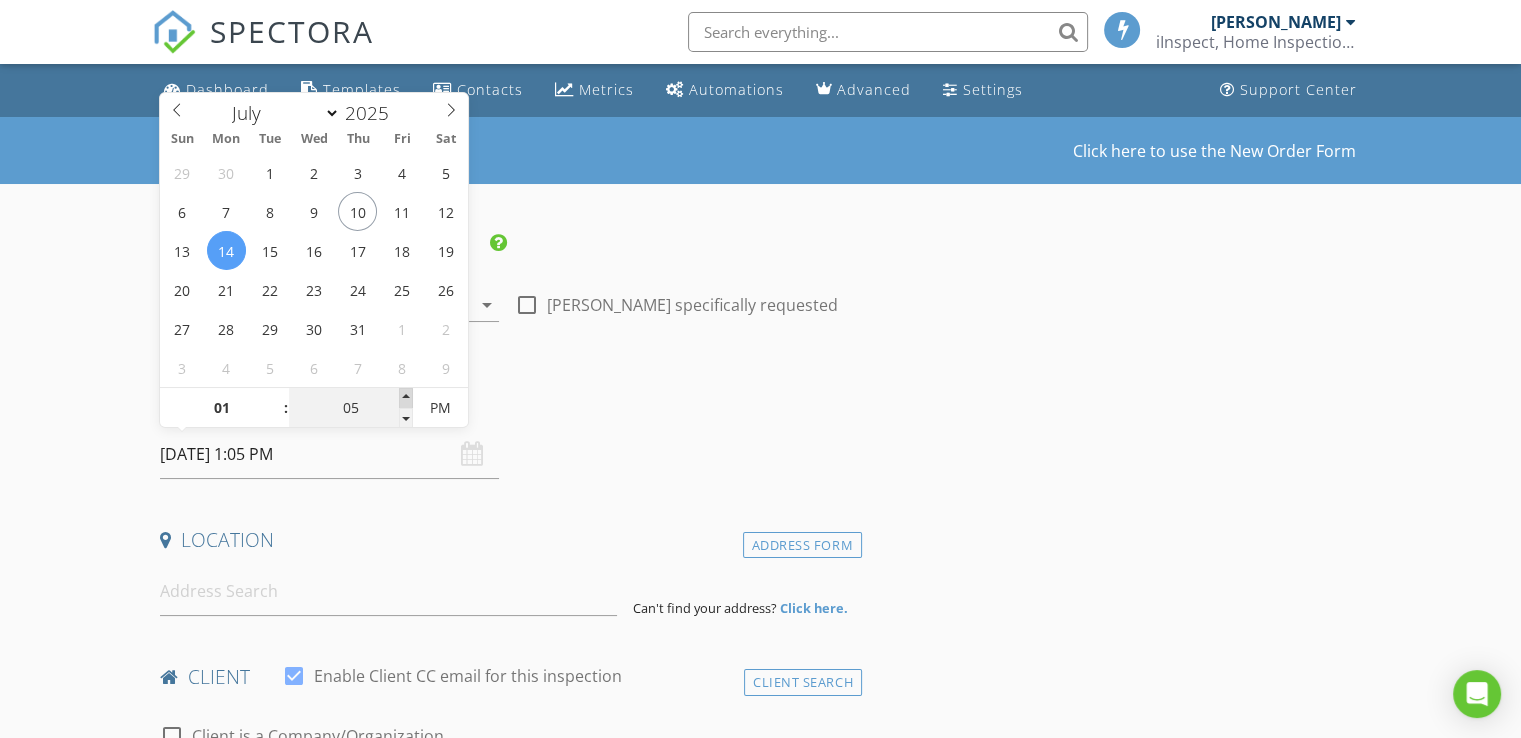 click at bounding box center [406, 398] 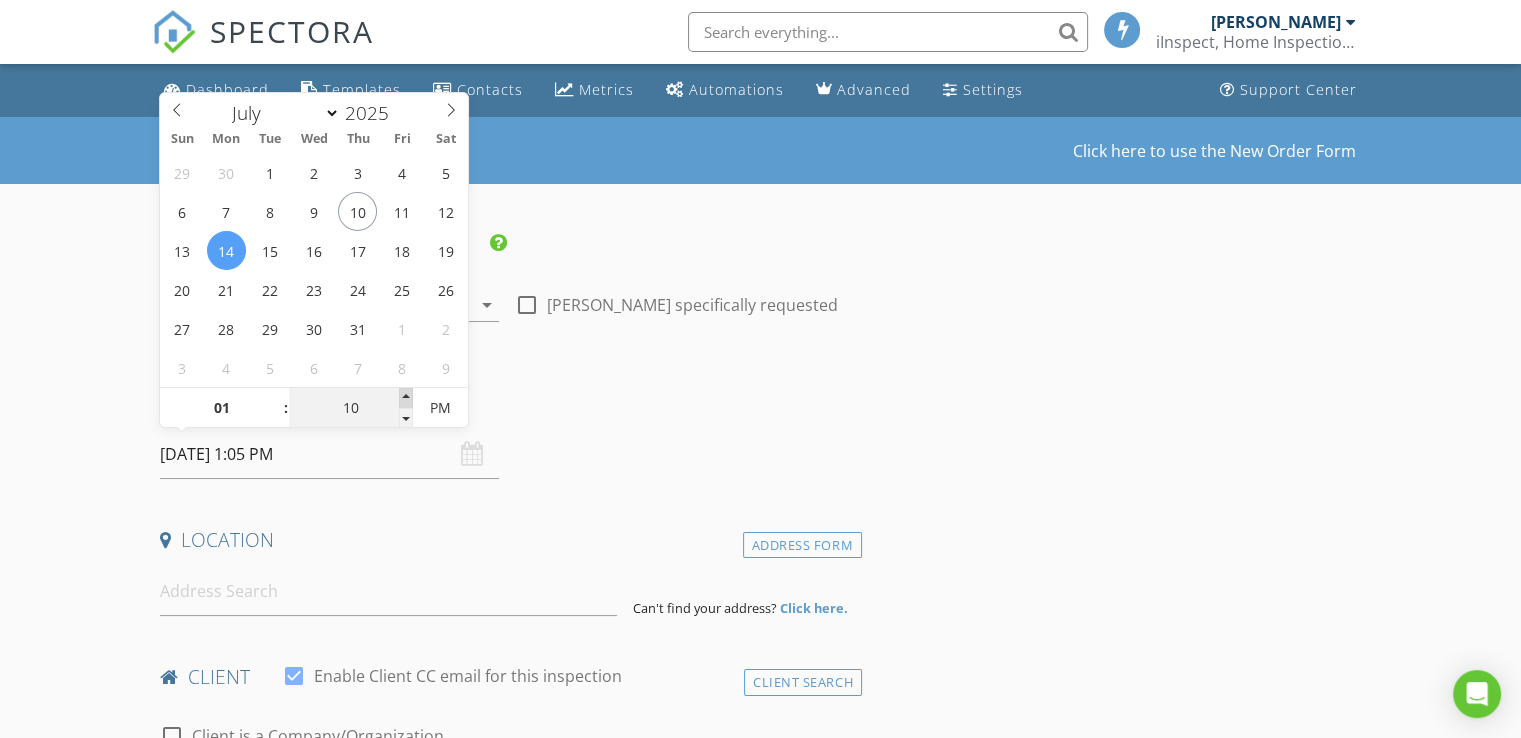 type on "[DATE] 1:10 PM" 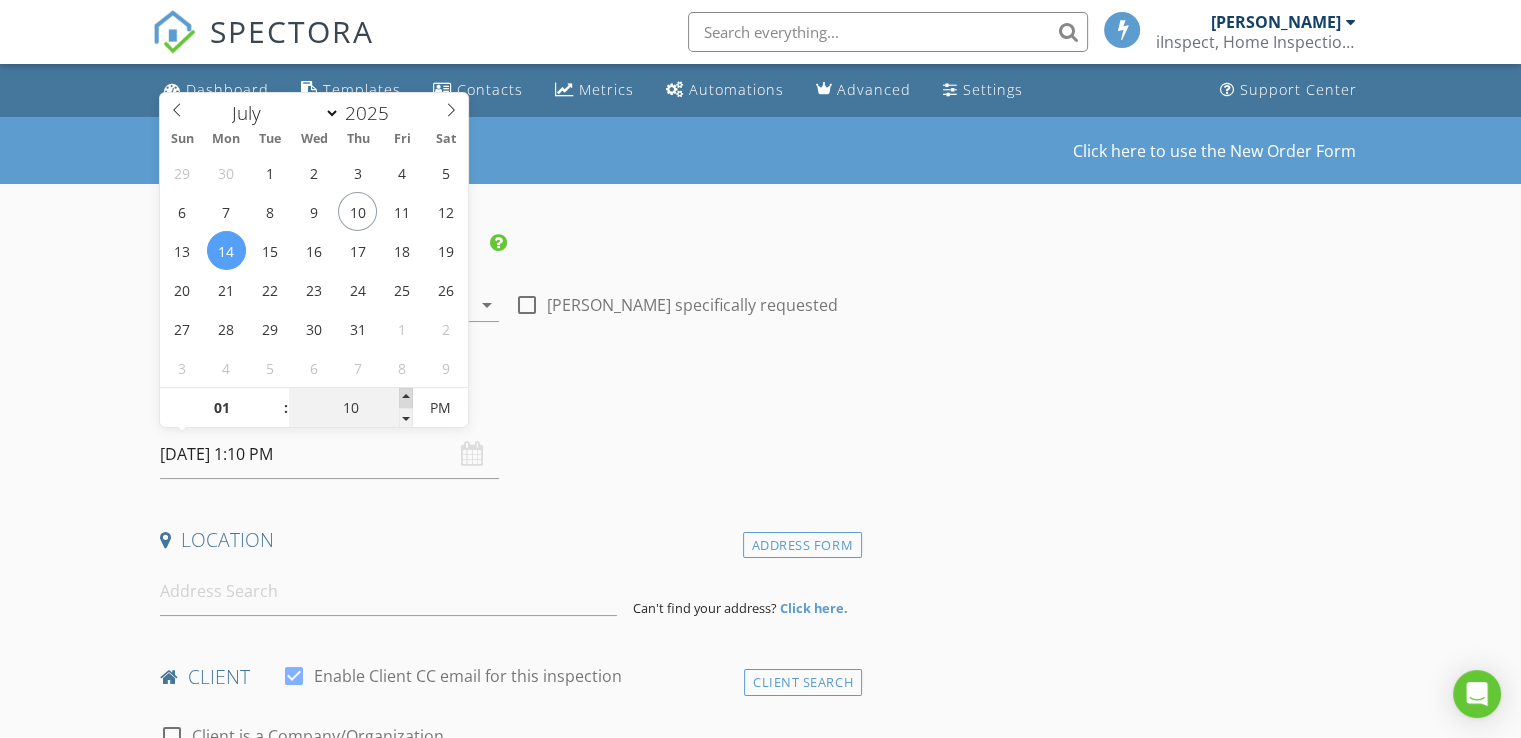 click at bounding box center [406, 398] 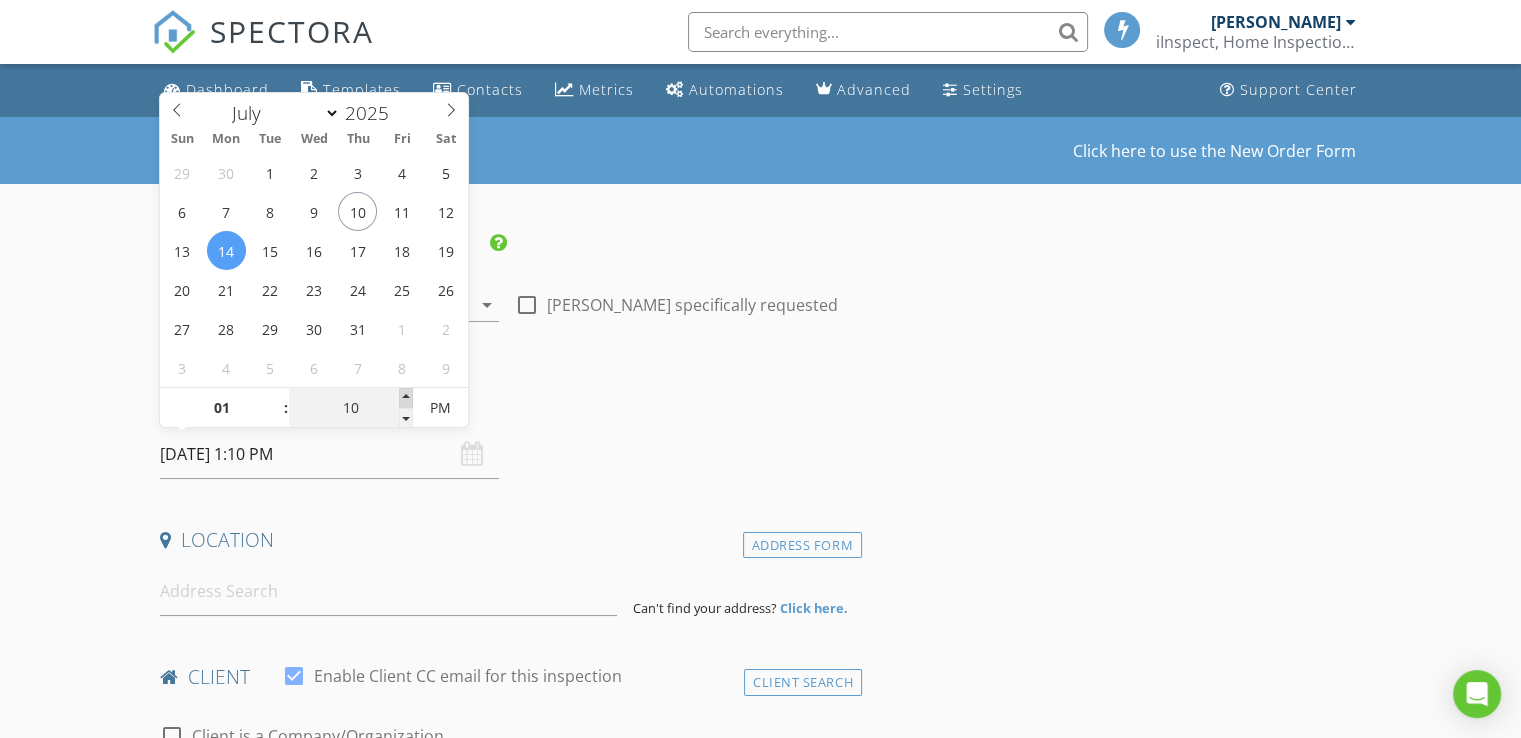 type on "15" 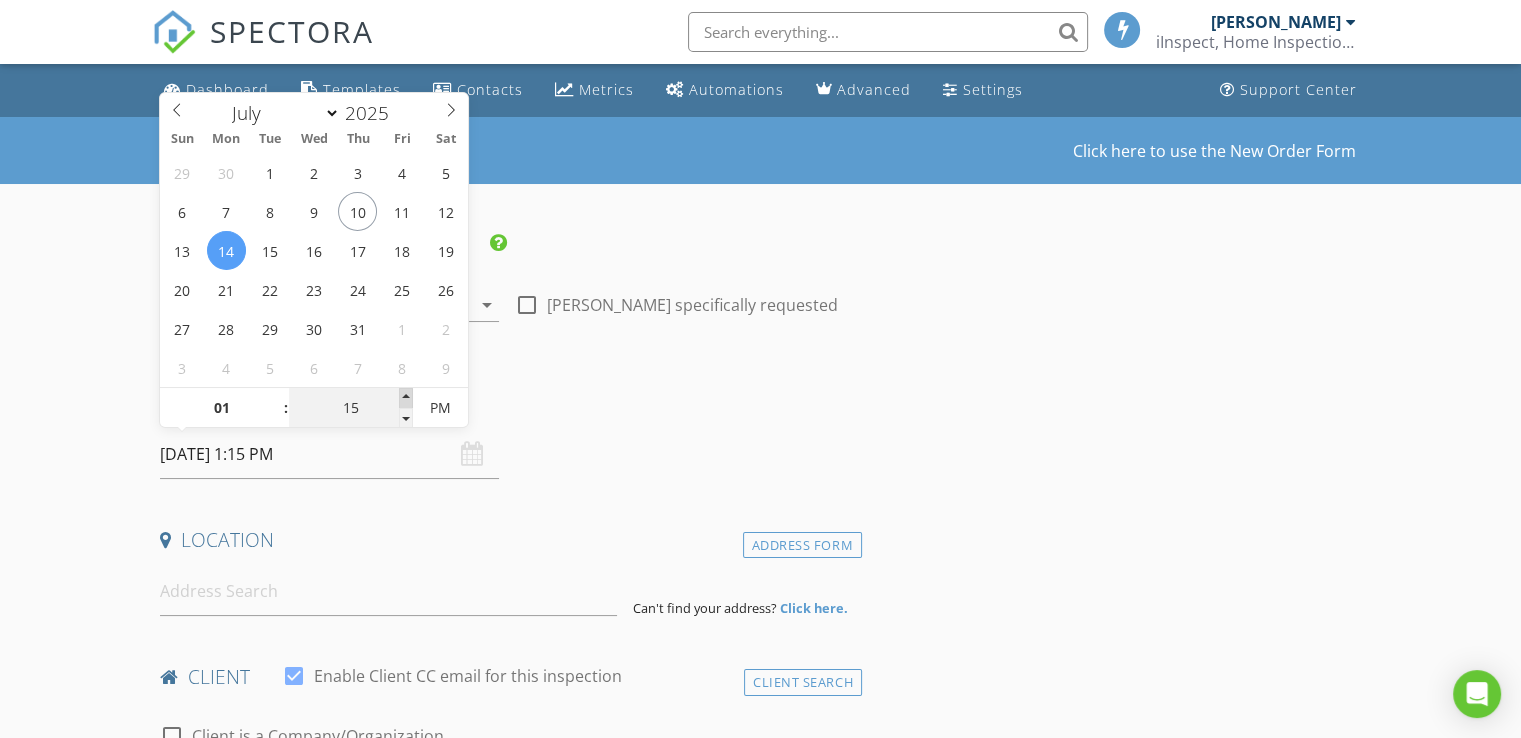 click at bounding box center [406, 398] 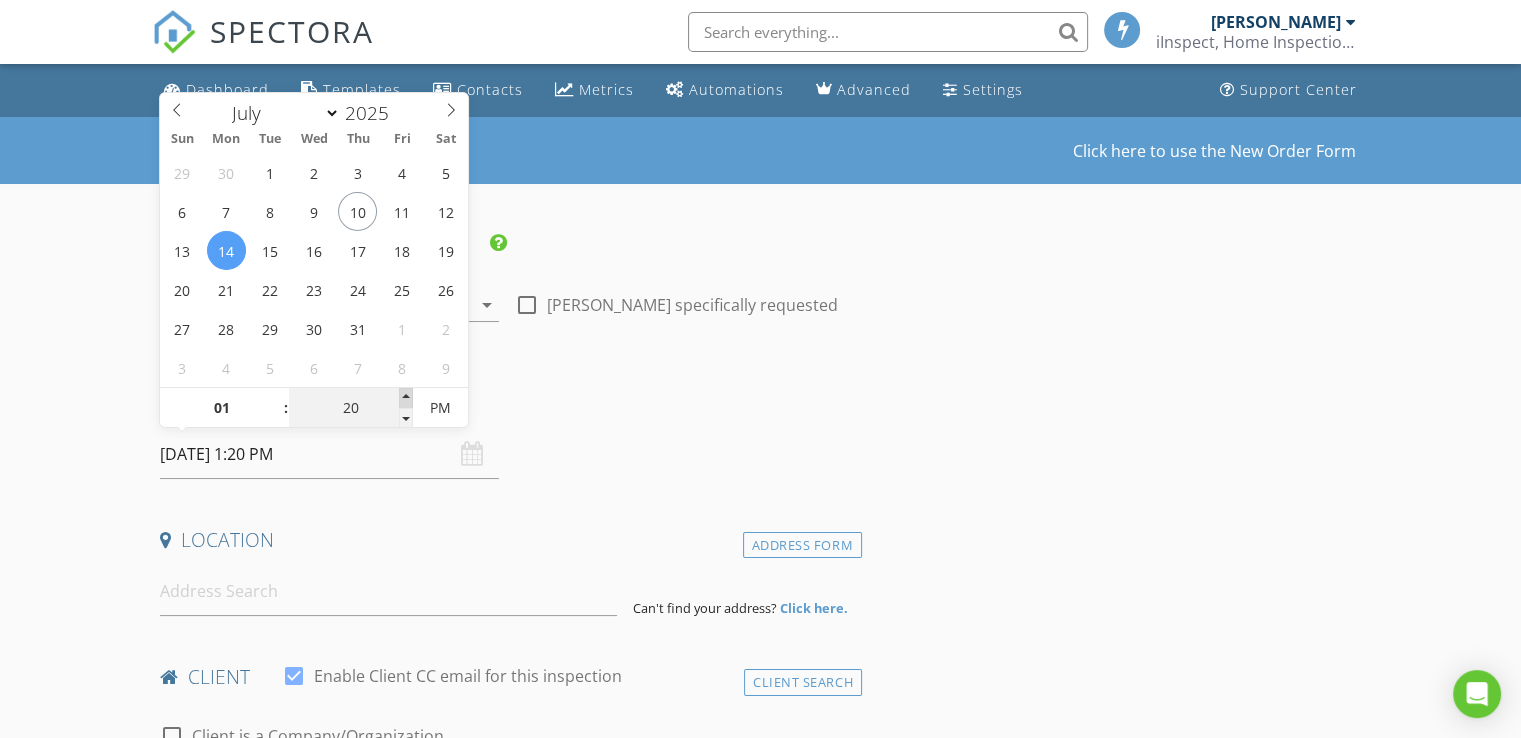 click at bounding box center (406, 398) 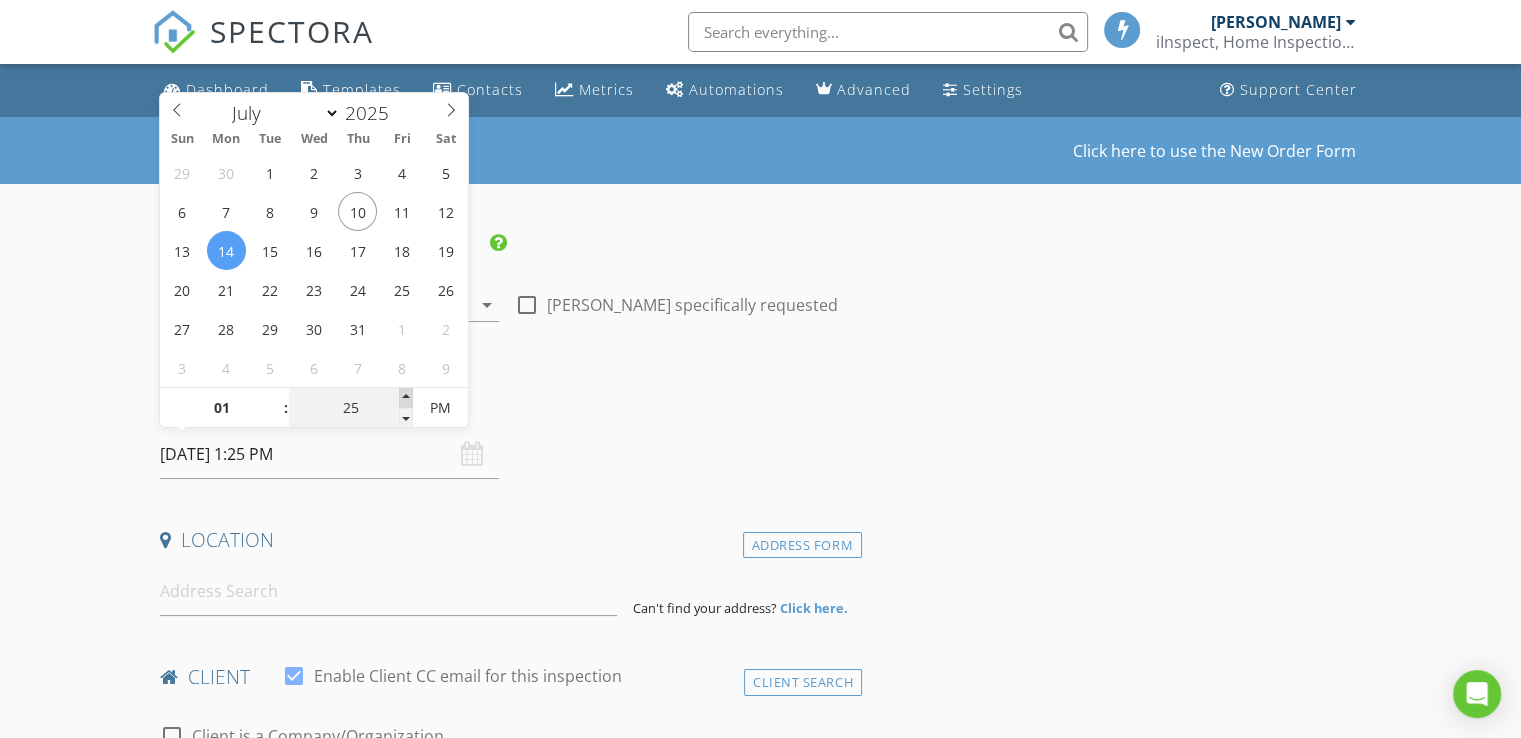 click at bounding box center [406, 398] 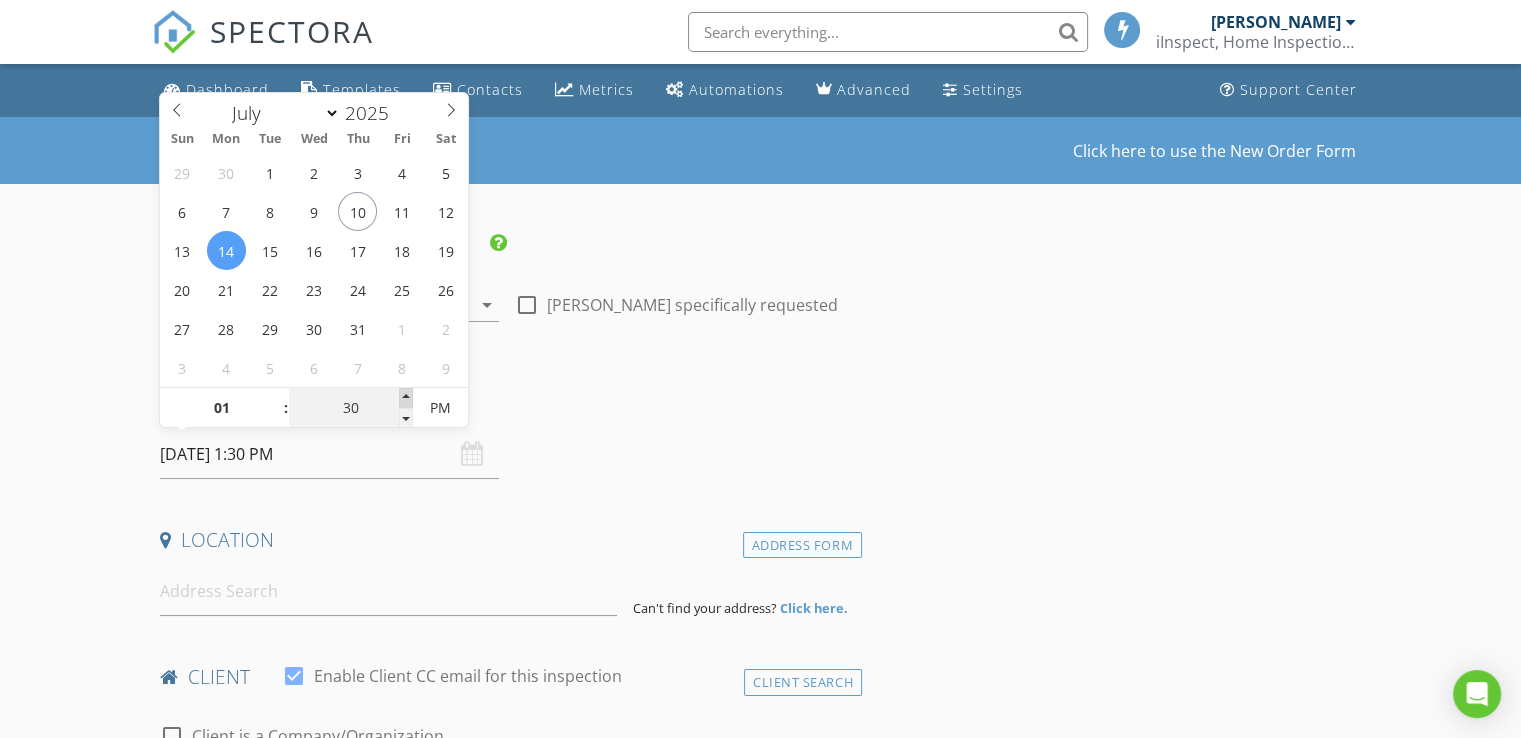 click at bounding box center (406, 398) 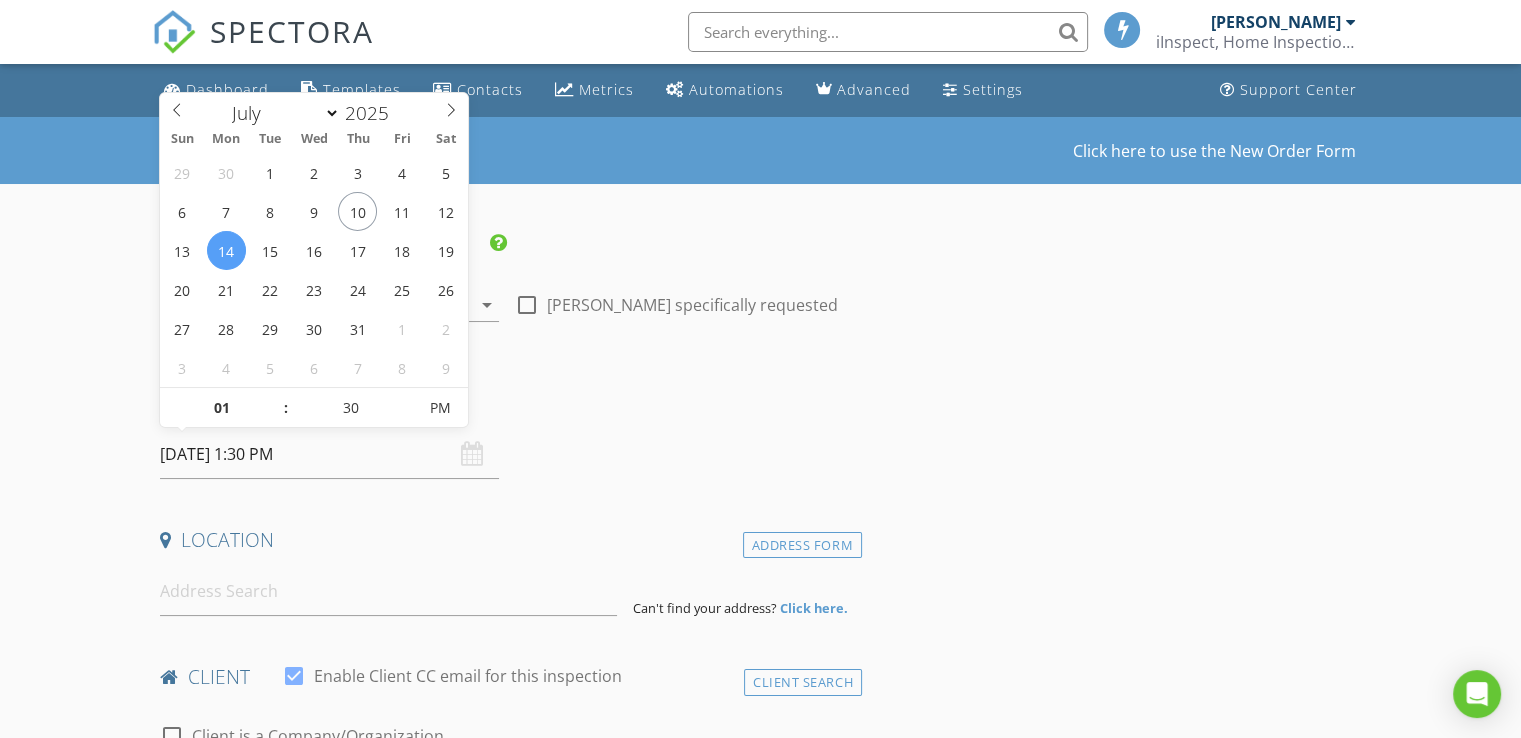 click on "Date/Time" at bounding box center [507, 410] 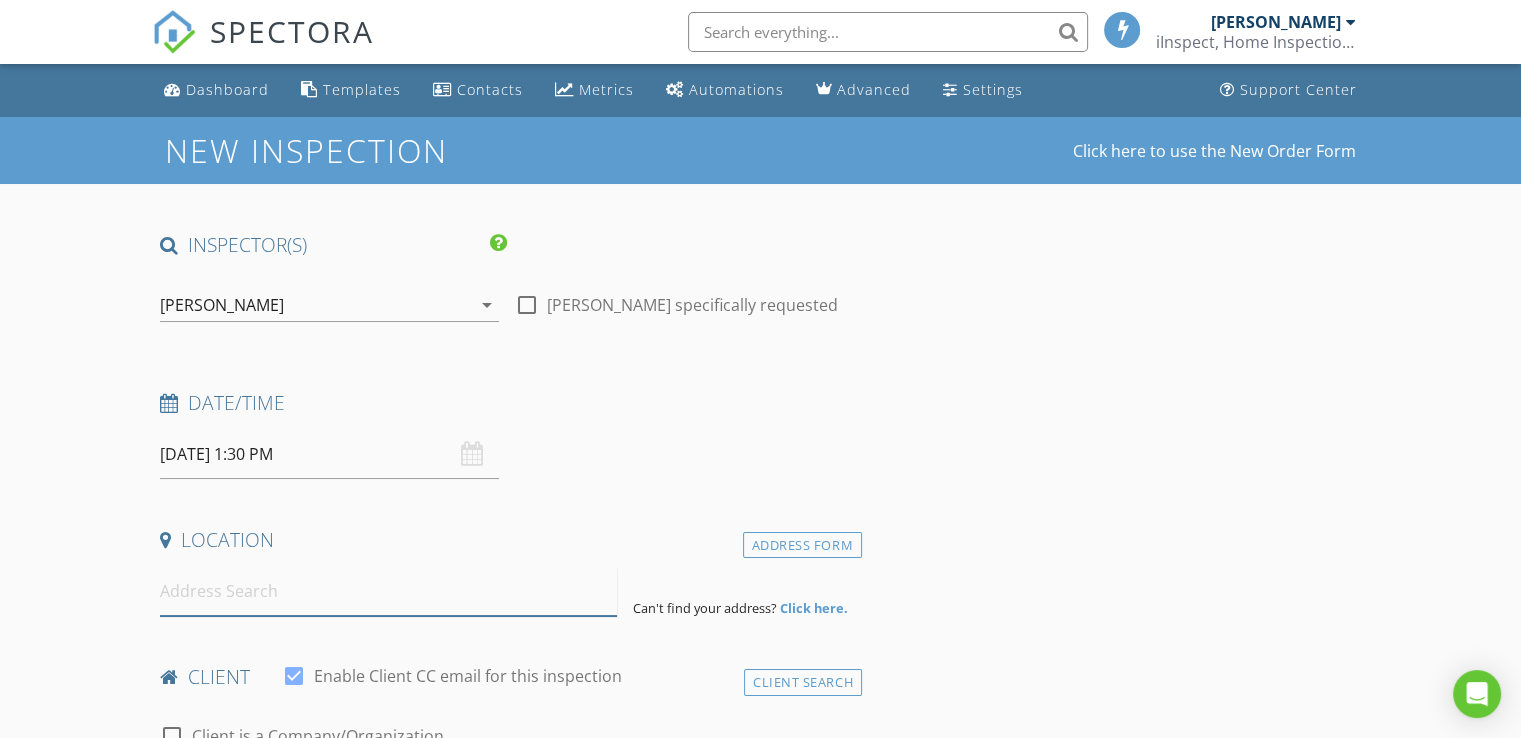 click at bounding box center (388, 591) 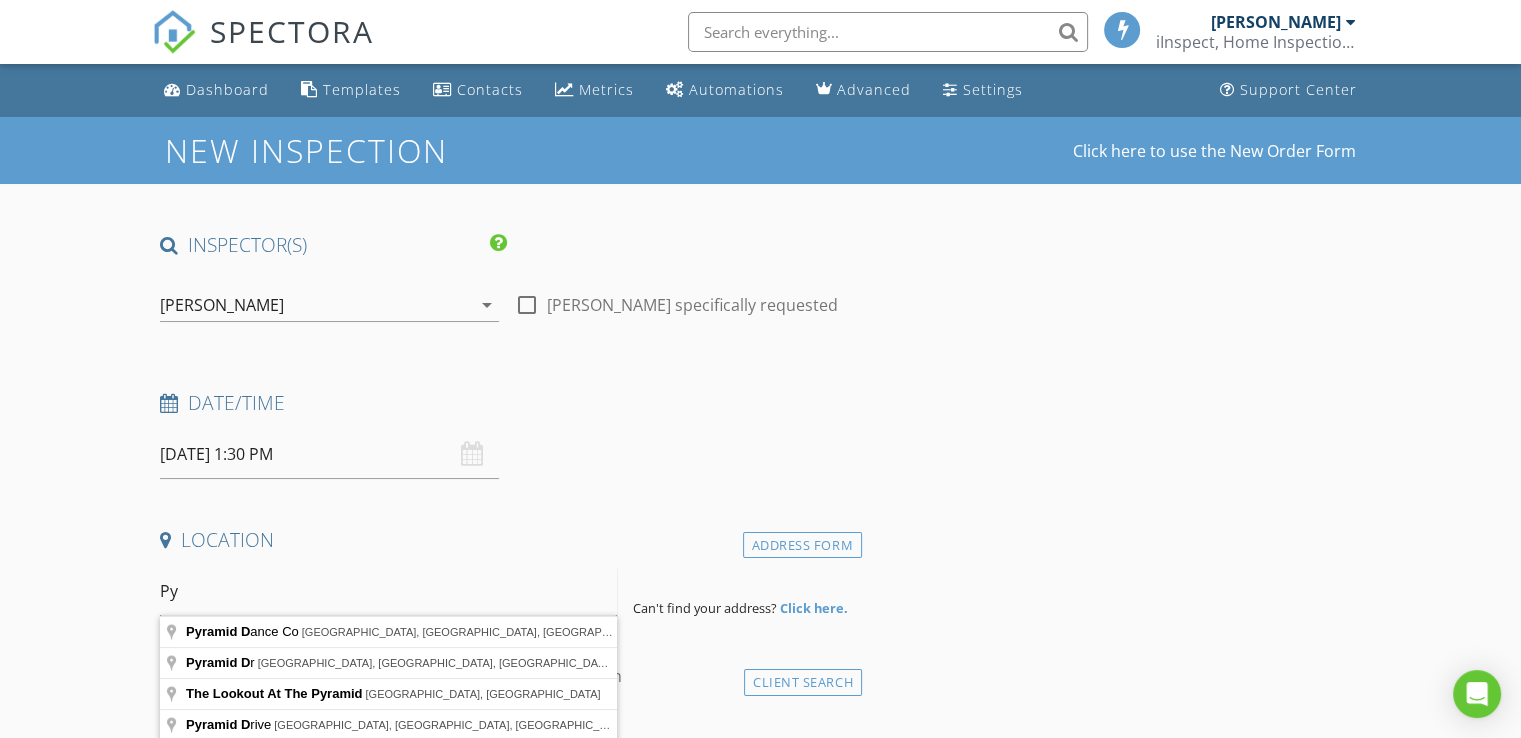 type on "P" 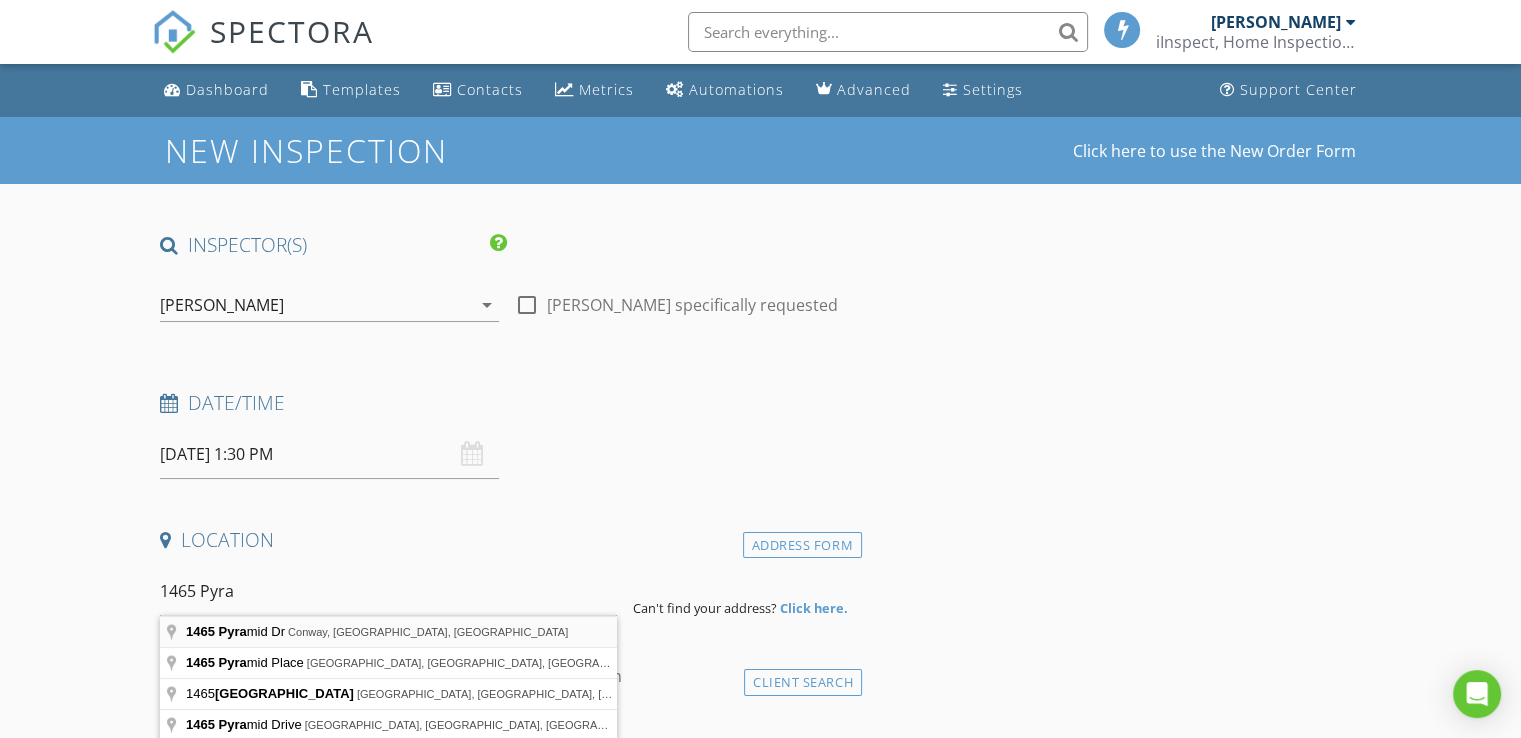 type on "[STREET_ADDRESS]" 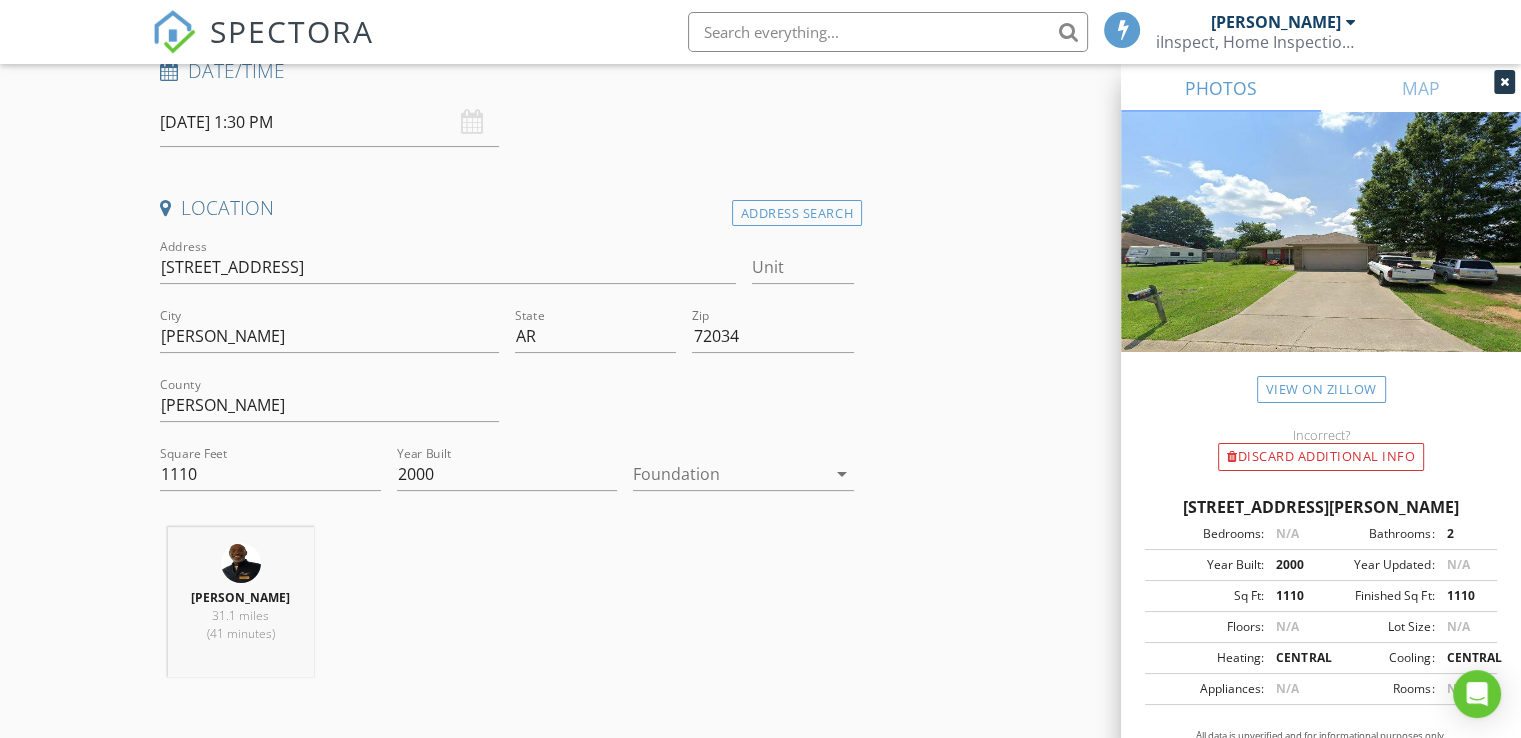 scroll, scrollTop: 360, scrollLeft: 0, axis: vertical 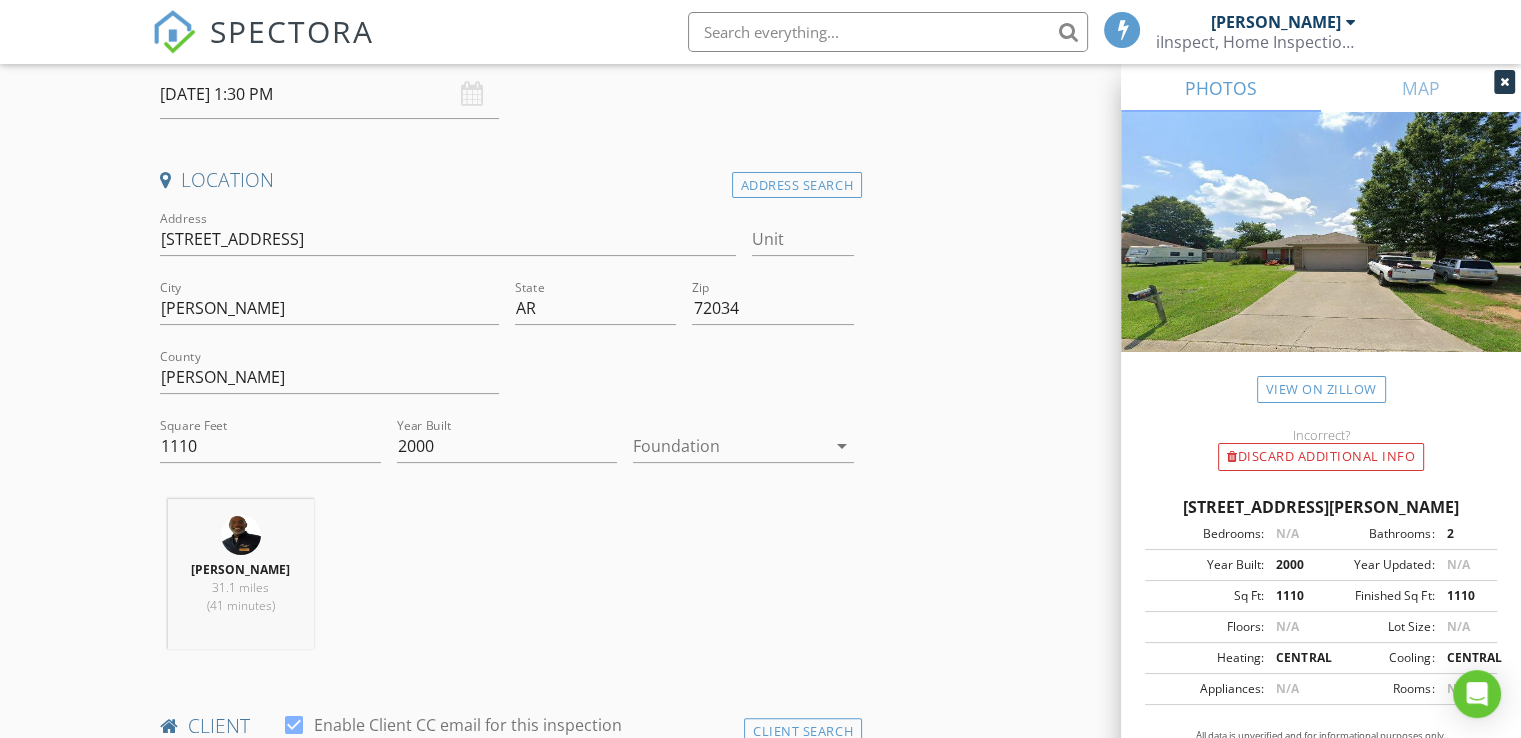 click at bounding box center [729, 446] 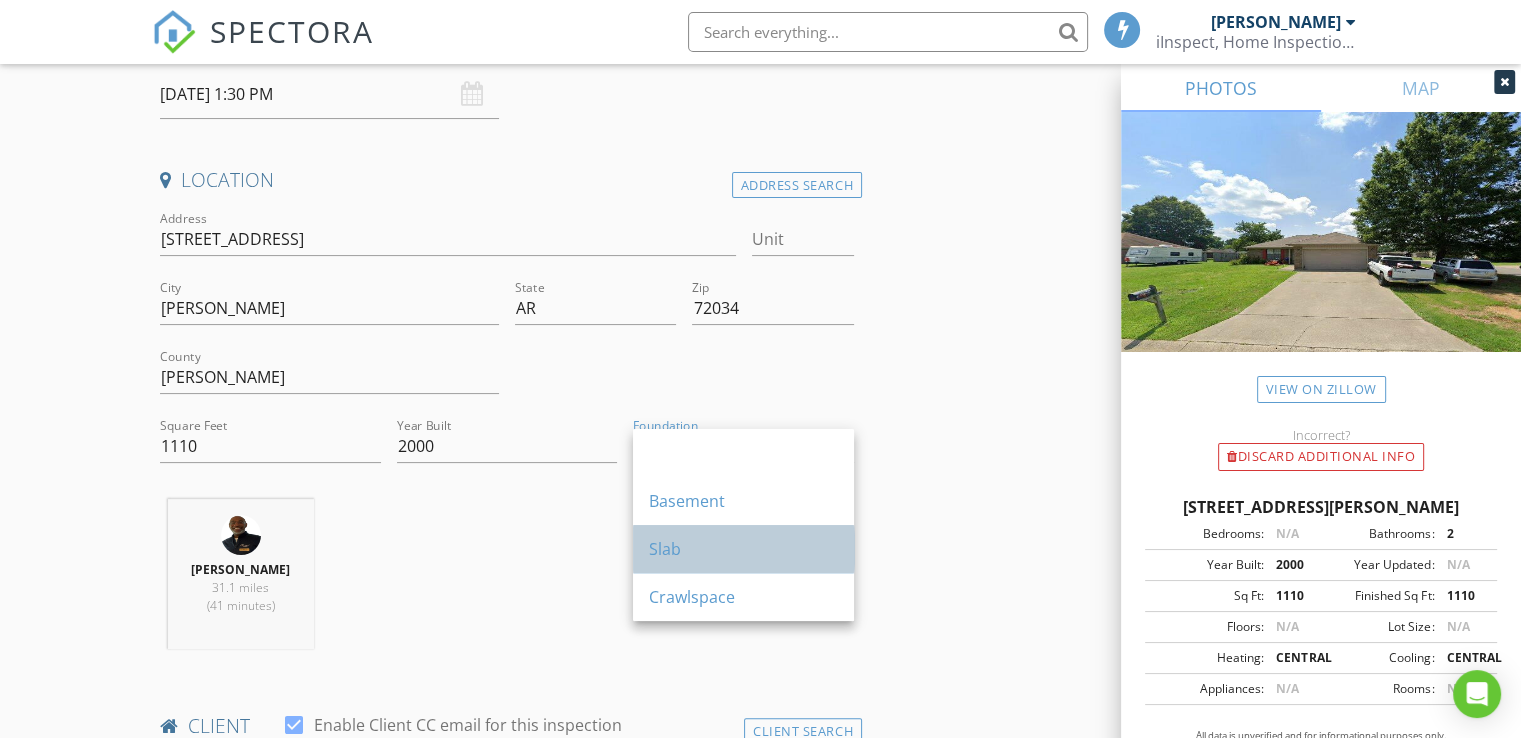 click on "Slab" at bounding box center (743, 549) 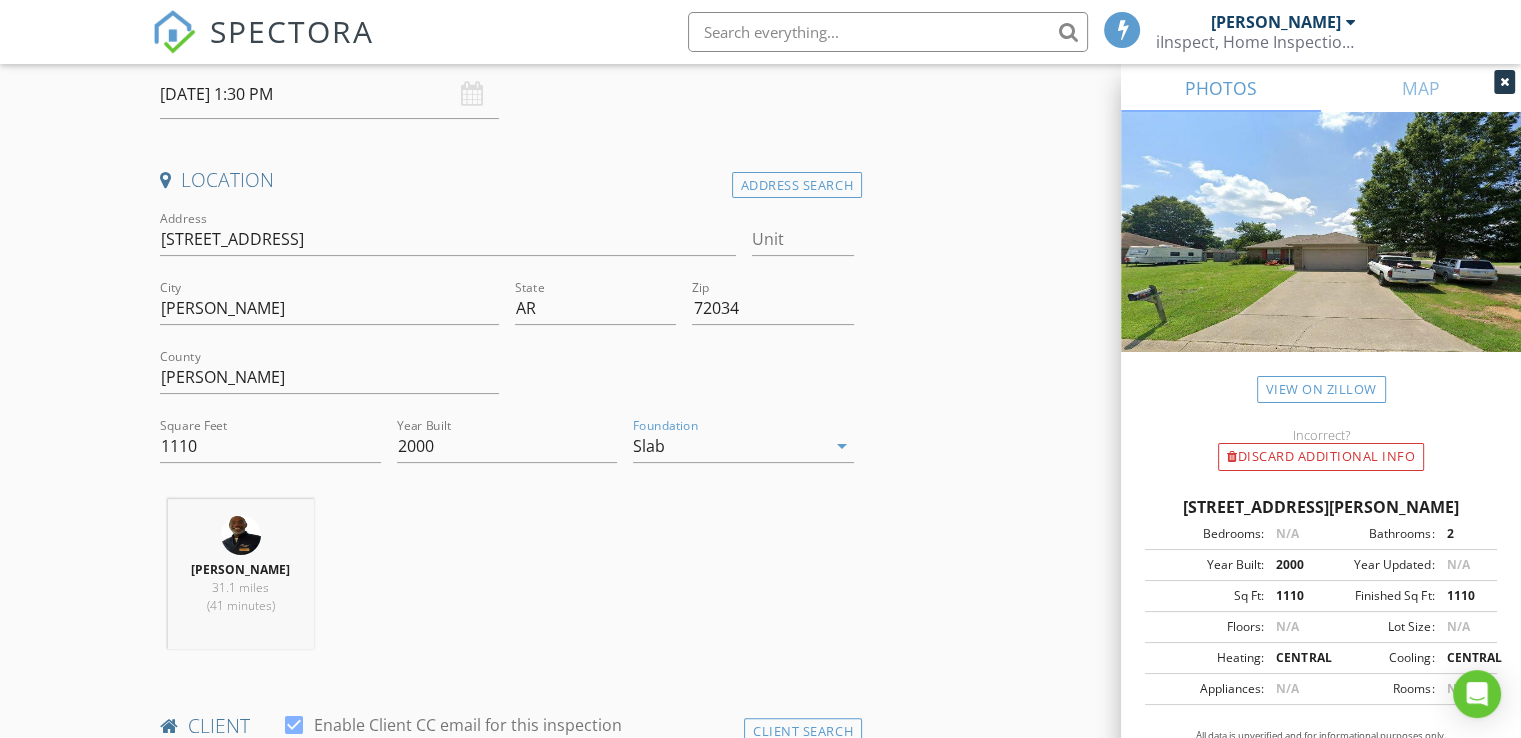click on "INSPECTOR(S)
check_box   [PERSON_NAME]   PRIMARY   check_box_outline_blank   [PERSON_NAME]     [PERSON_NAME] arrow_drop_down   check_box_outline_blank [PERSON_NAME] specifically requested
Date/Time
[DATE] 1:30 PM
Location
Address Search       Address [STREET_ADDRESS][US_STATE] Faulkner     Square Feet 1110   Year Built 2000   Foundation Slab arrow_drop_down     [PERSON_NAME]     31.1 miles     (41 minutes)
client
check_box Enable Client CC email for this inspection   Client Search     check_box_outline_blank Client is a Company/Organization     First Name   Last Name   Email   CC Email   Phone           Notes   Private Notes
ADD ADDITIONAL client
SERVICES
check_box_outline_blank   Commercial Inspection   check_box_outline_blank" at bounding box center [760, 1580] 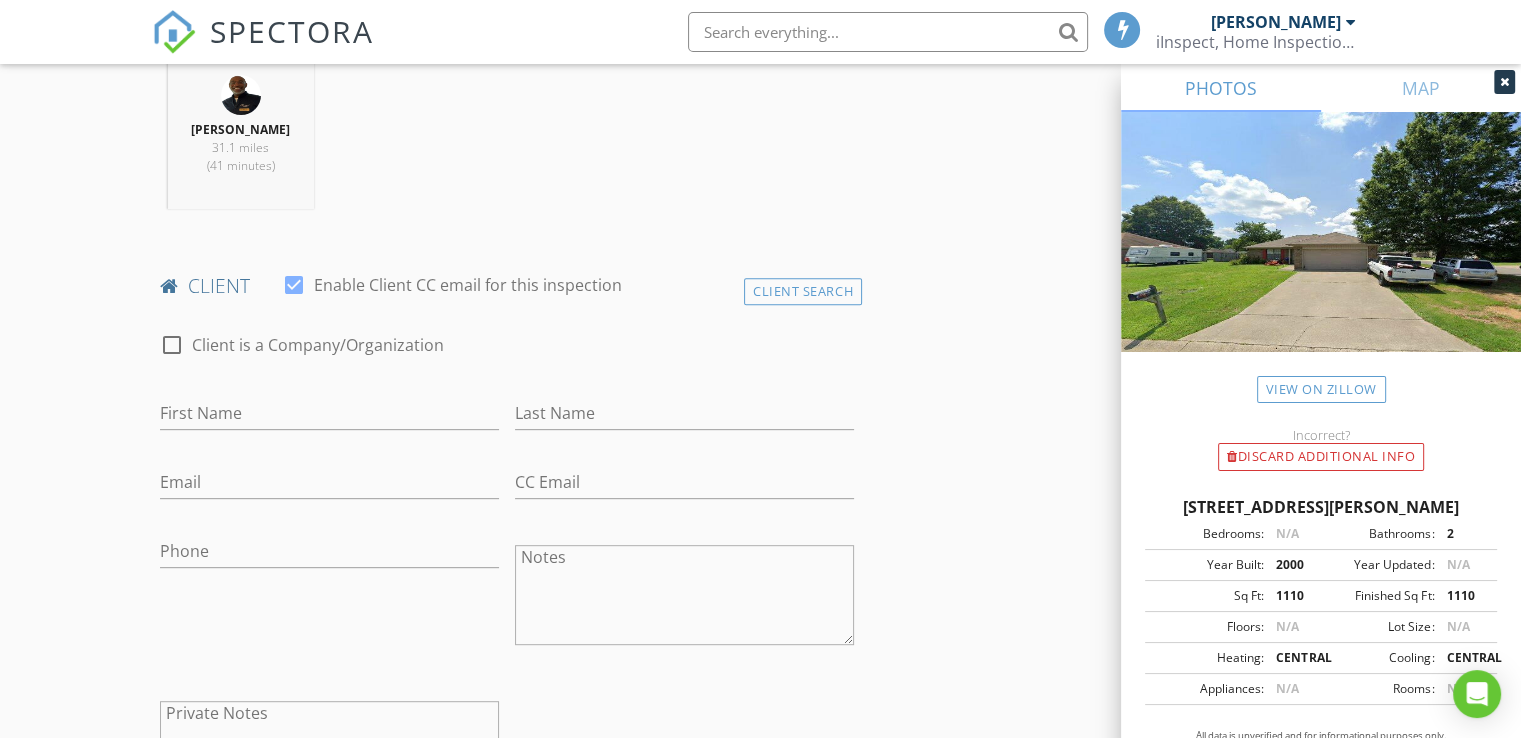 scroll, scrollTop: 932, scrollLeft: 0, axis: vertical 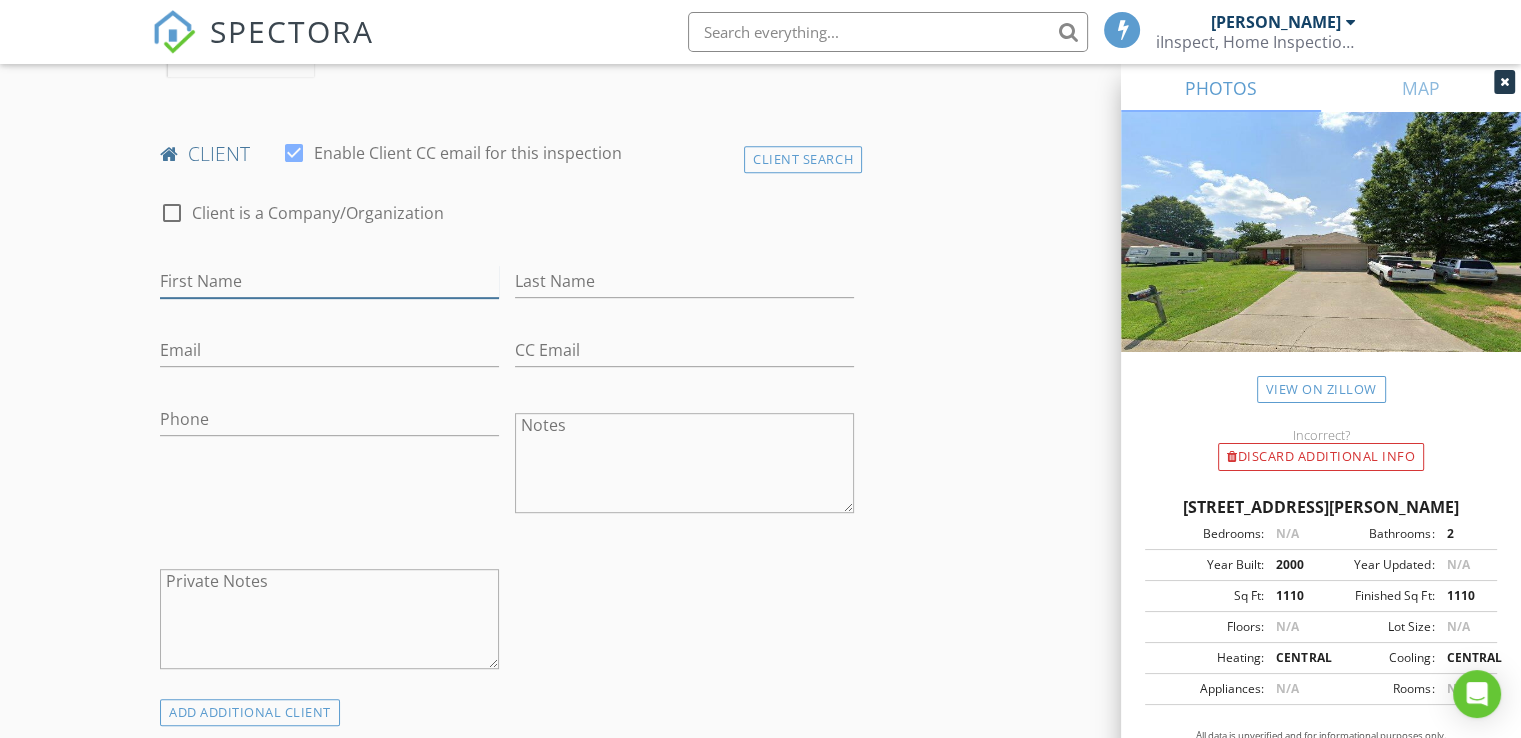 click on "First Name" at bounding box center [329, 281] 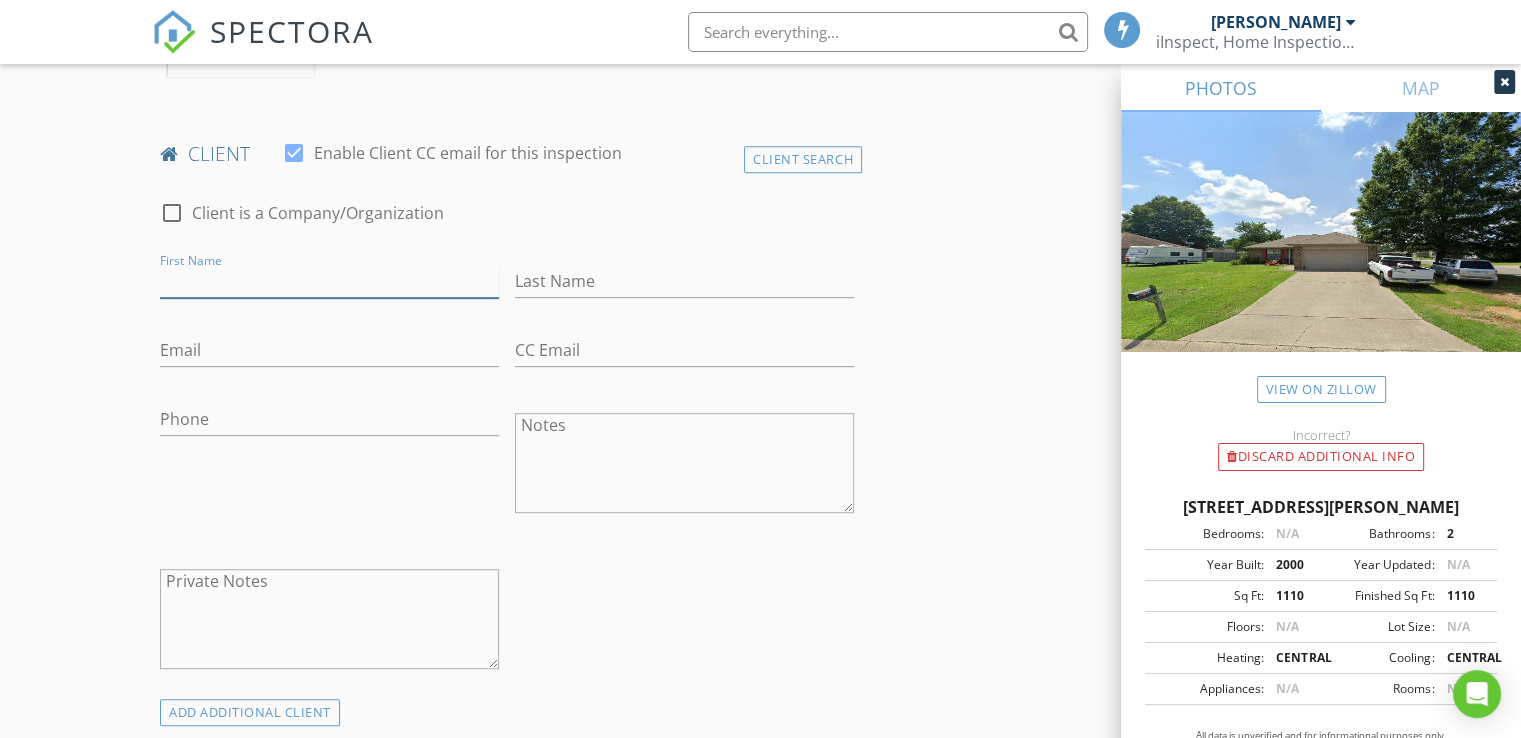 click on "First Name" at bounding box center [329, 281] 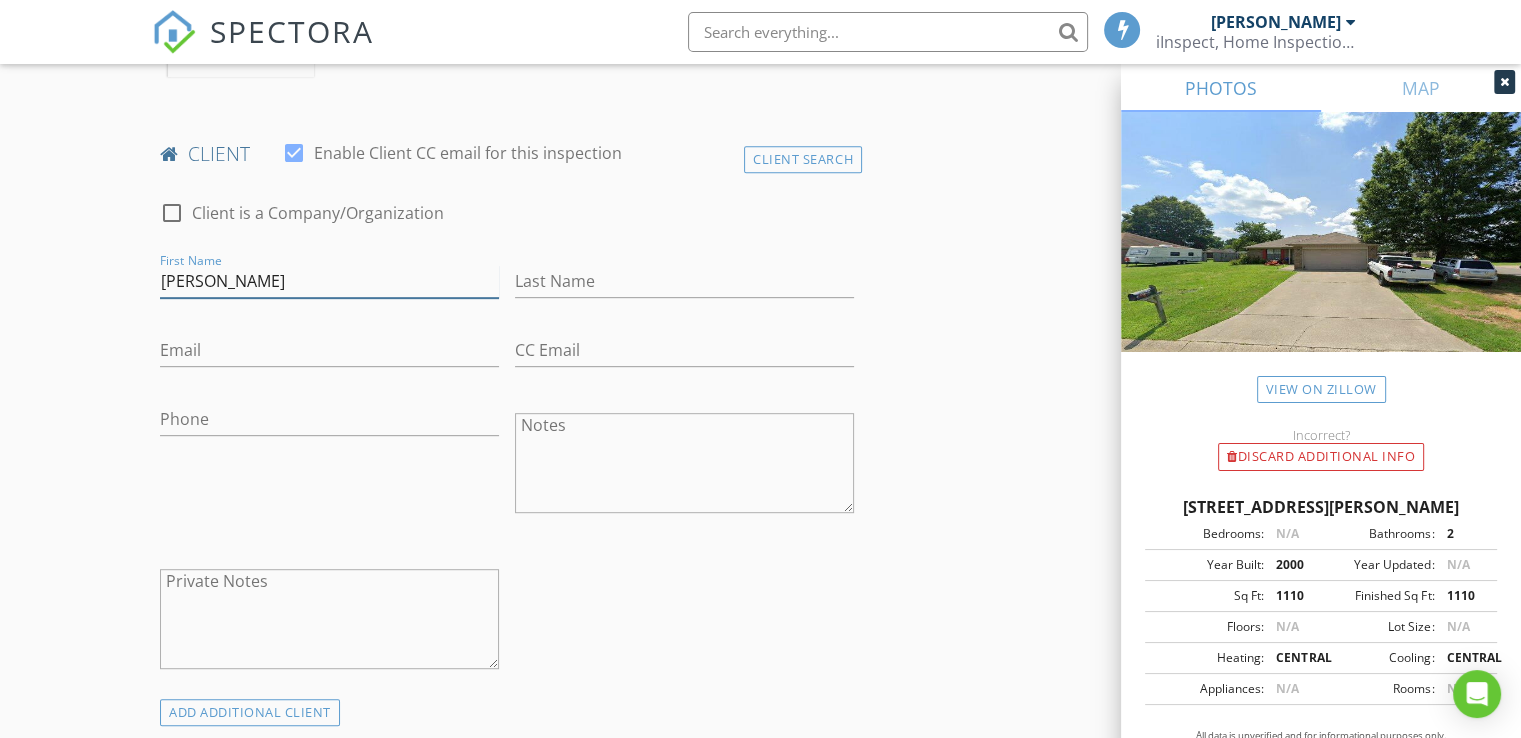 type on "[PERSON_NAME]" 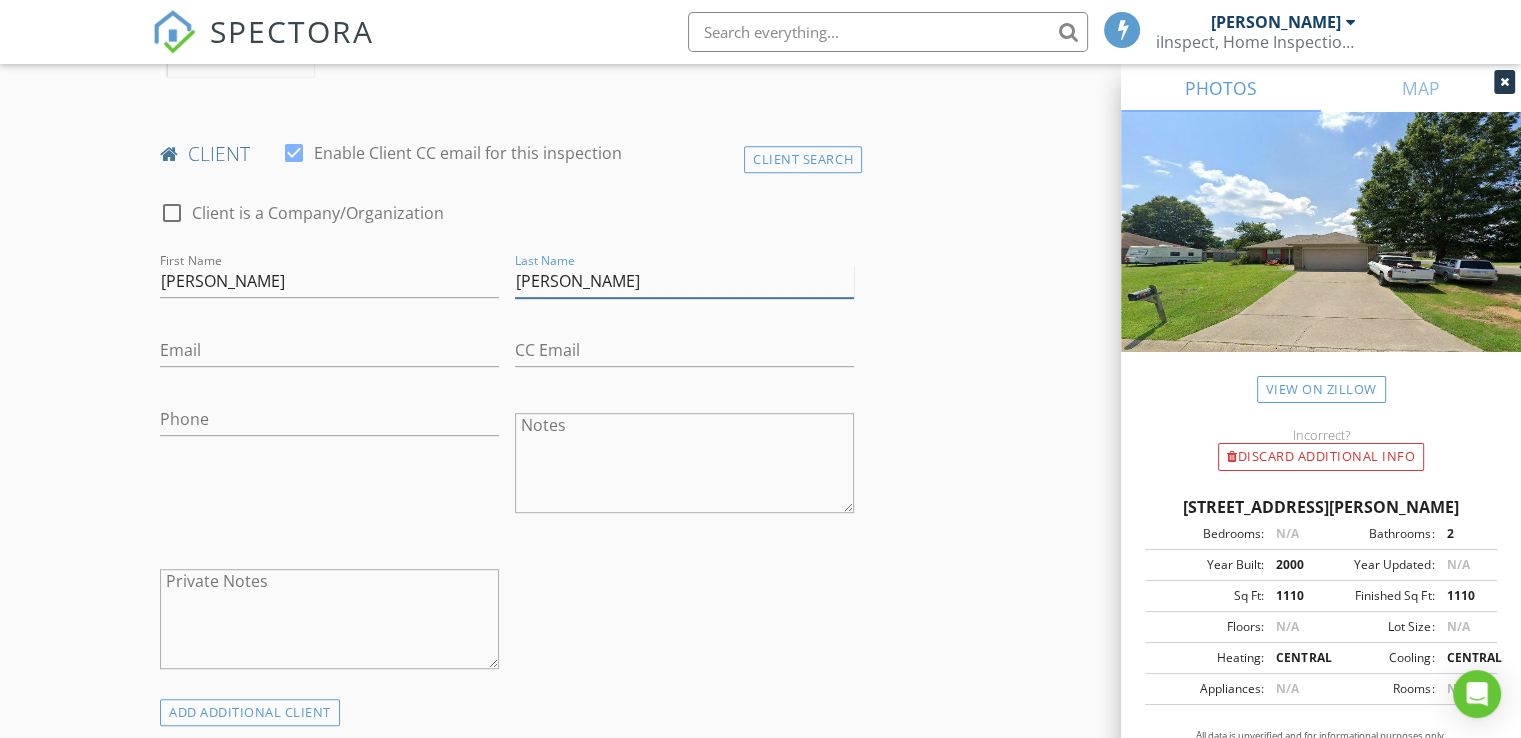type on "[PERSON_NAME]" 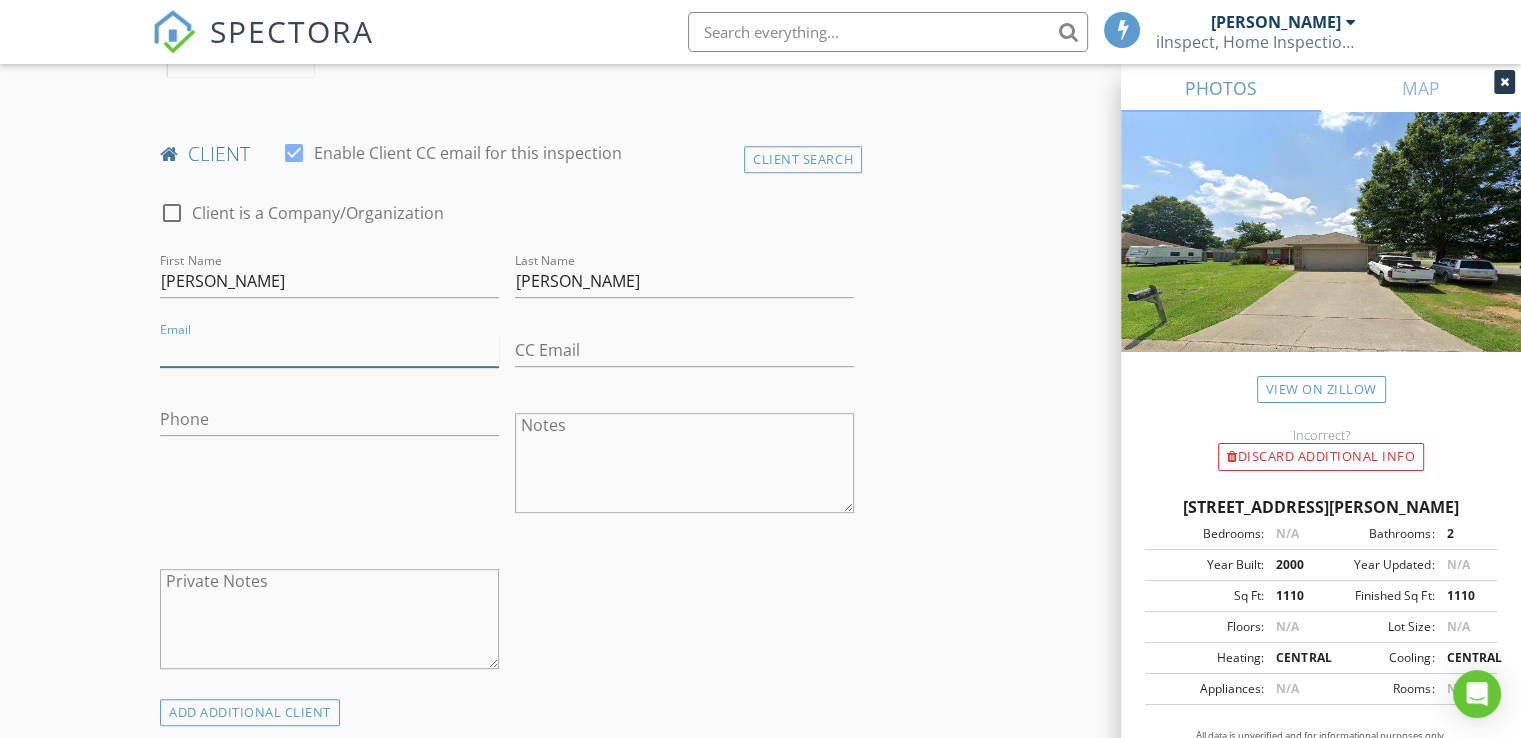 click on "Email" at bounding box center [329, 350] 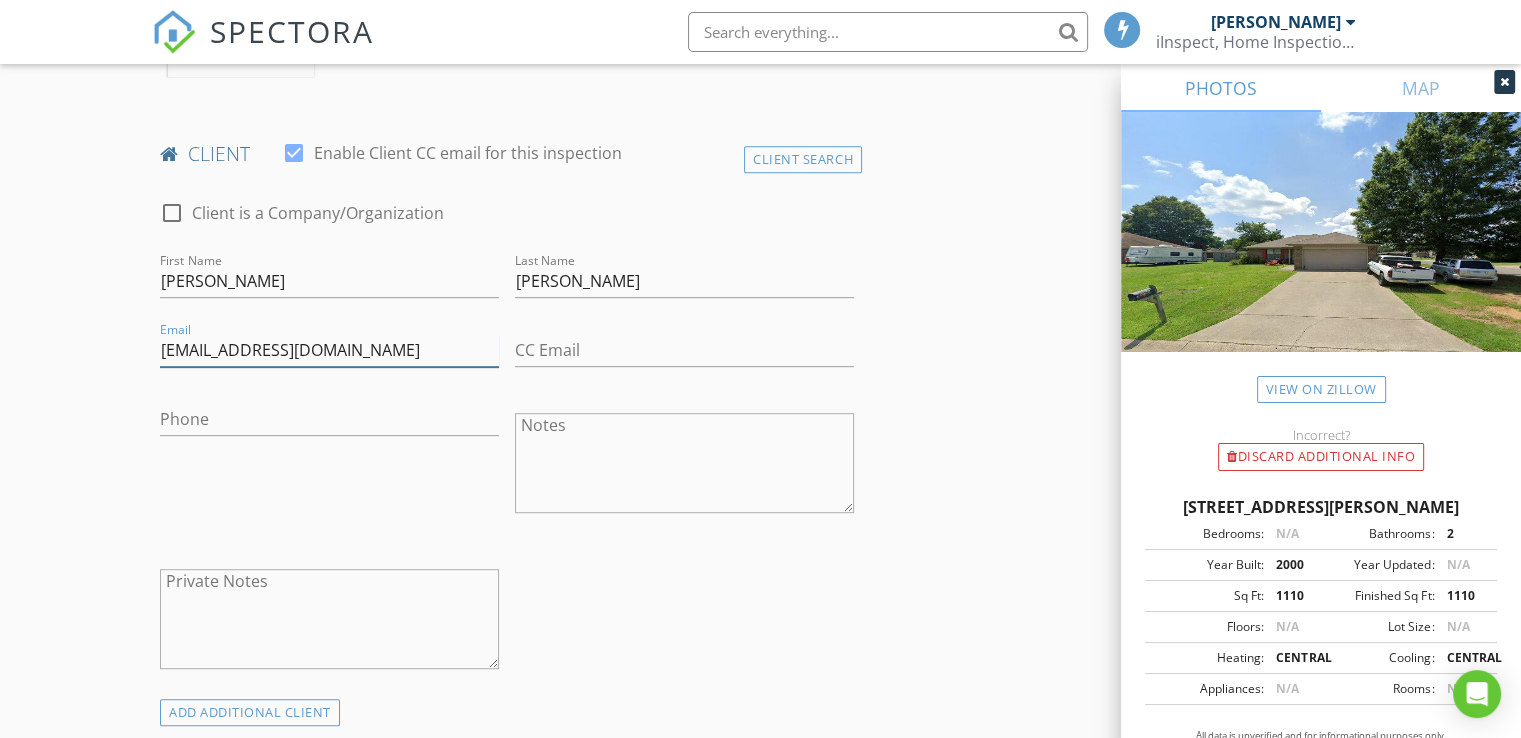 type on "[EMAIL_ADDRESS][DOMAIN_NAME]" 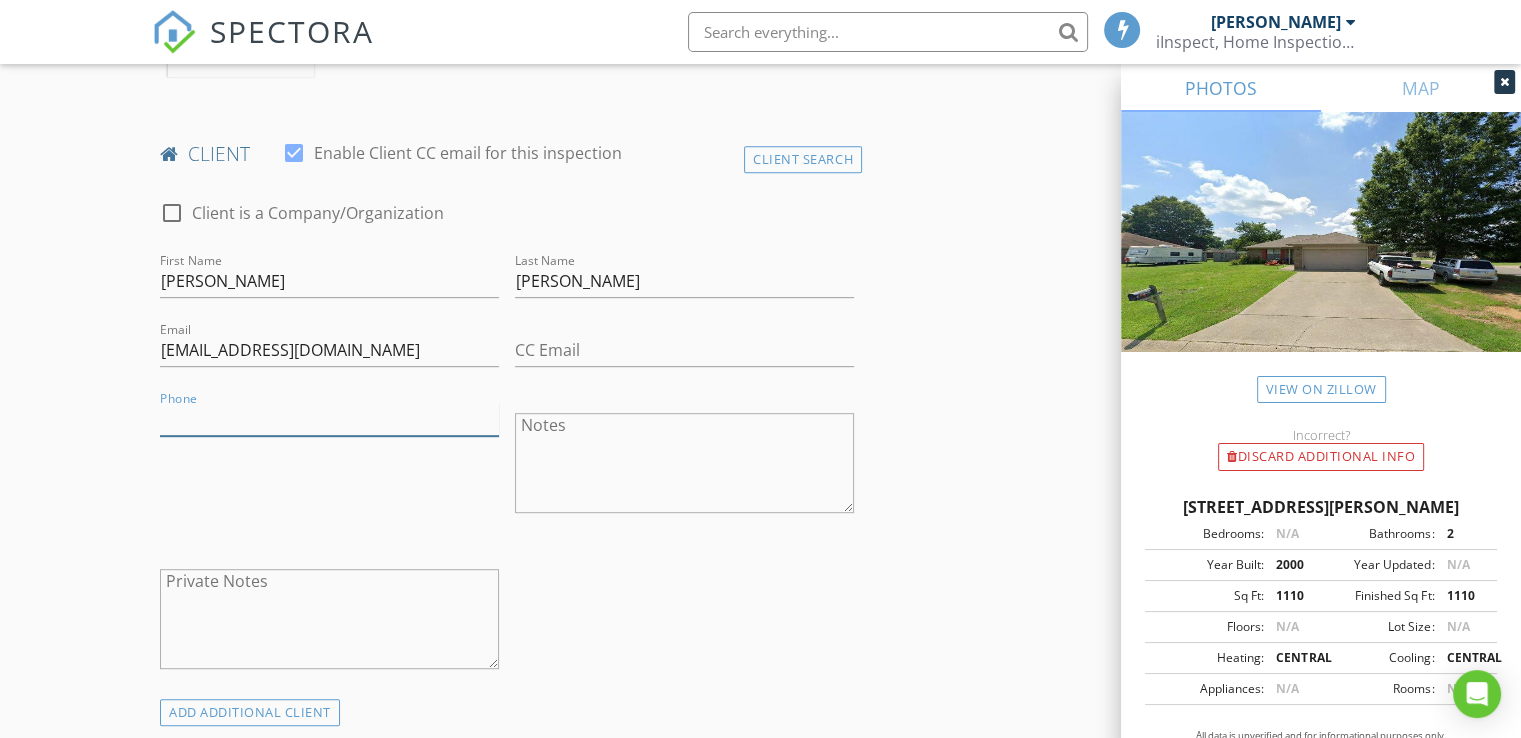 click on "Phone" at bounding box center (329, 419) 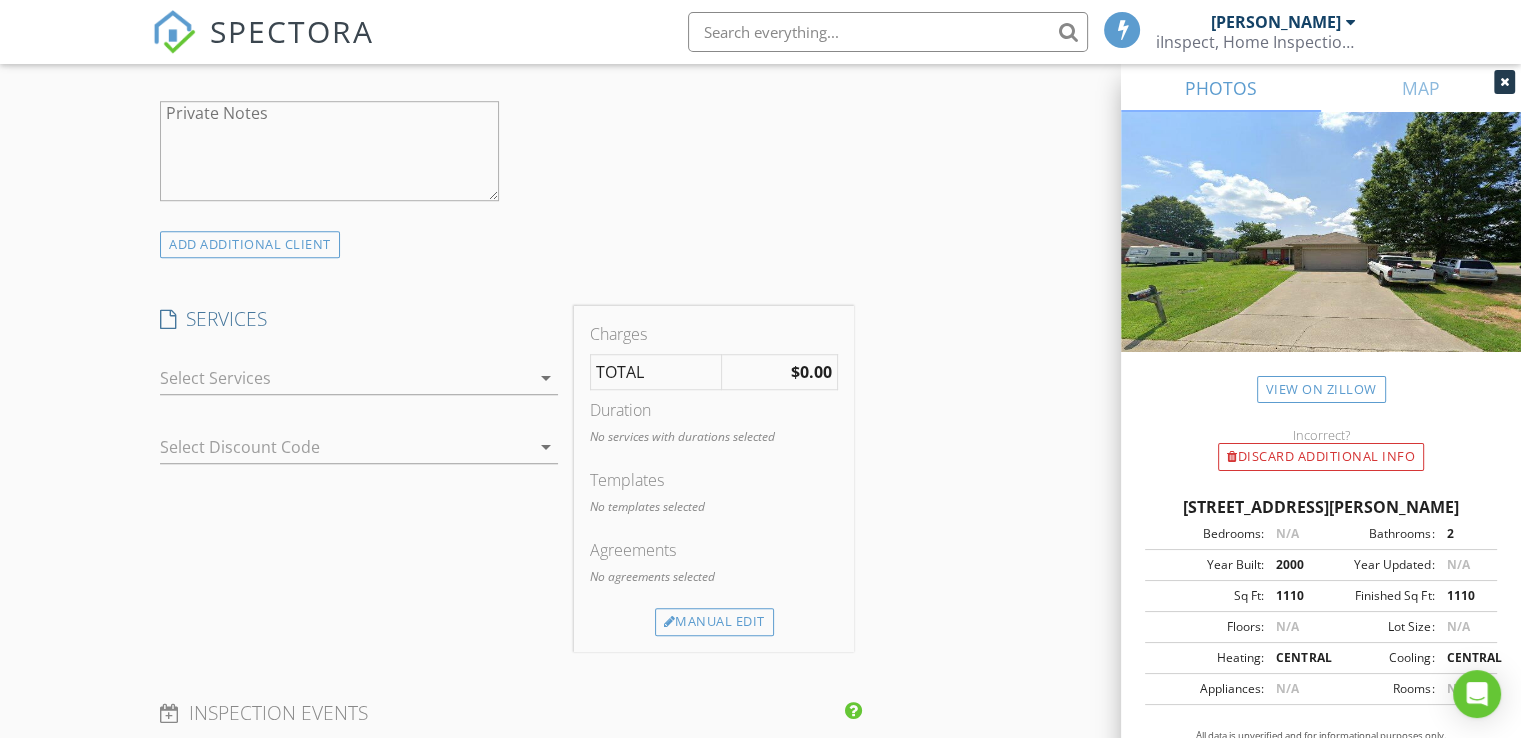 scroll, scrollTop: 1426, scrollLeft: 0, axis: vertical 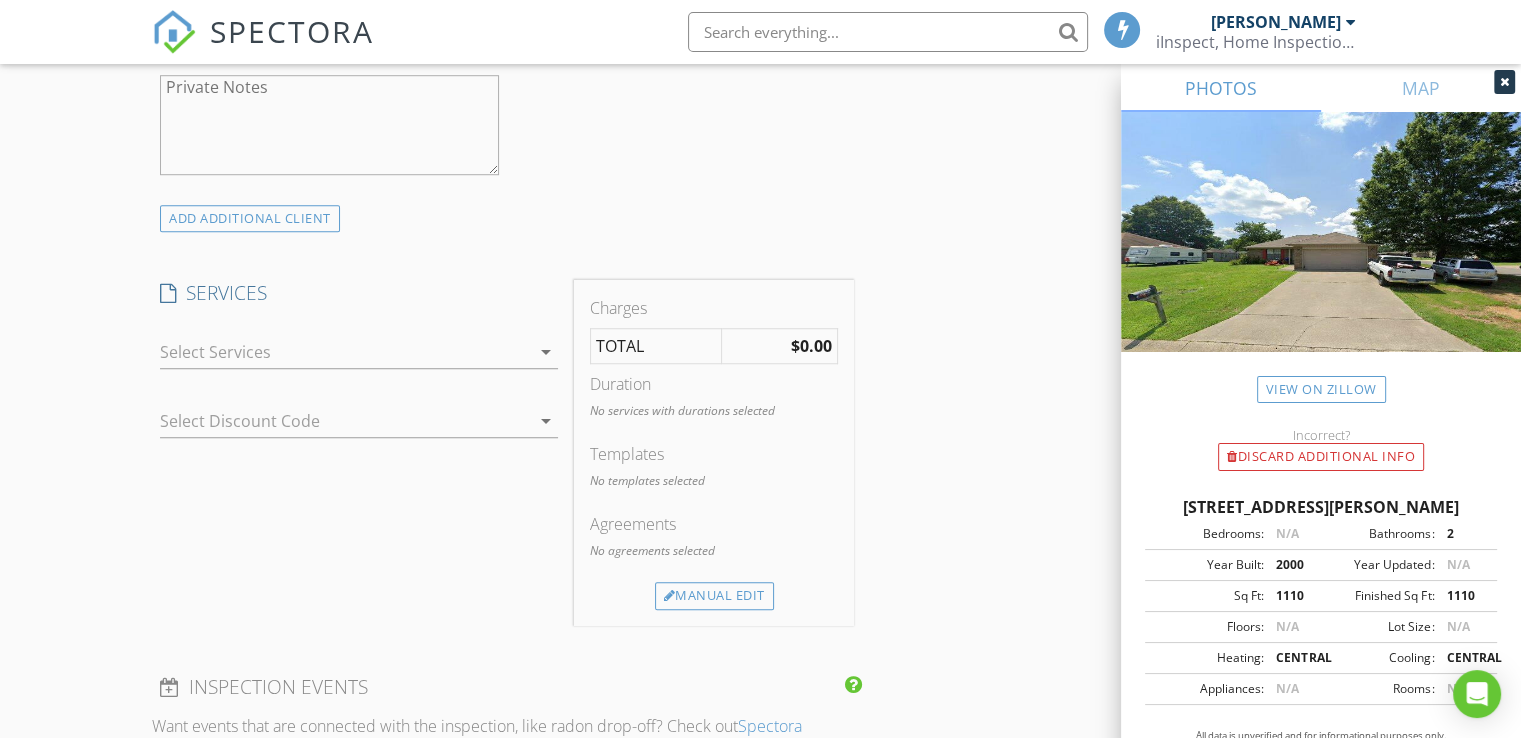 type on "[PHONE_NUMBER]" 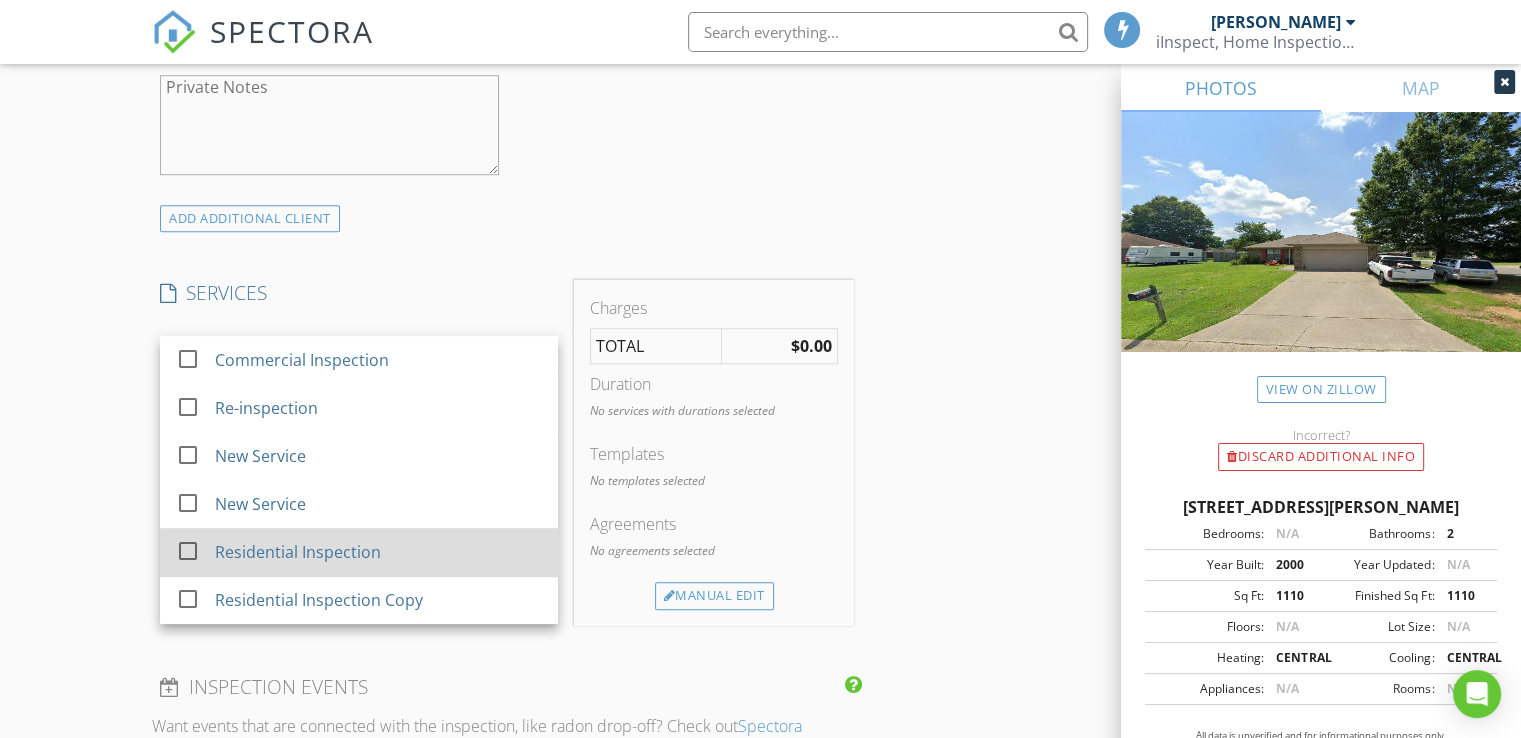 click on "Residential Inspection" at bounding box center [298, 552] 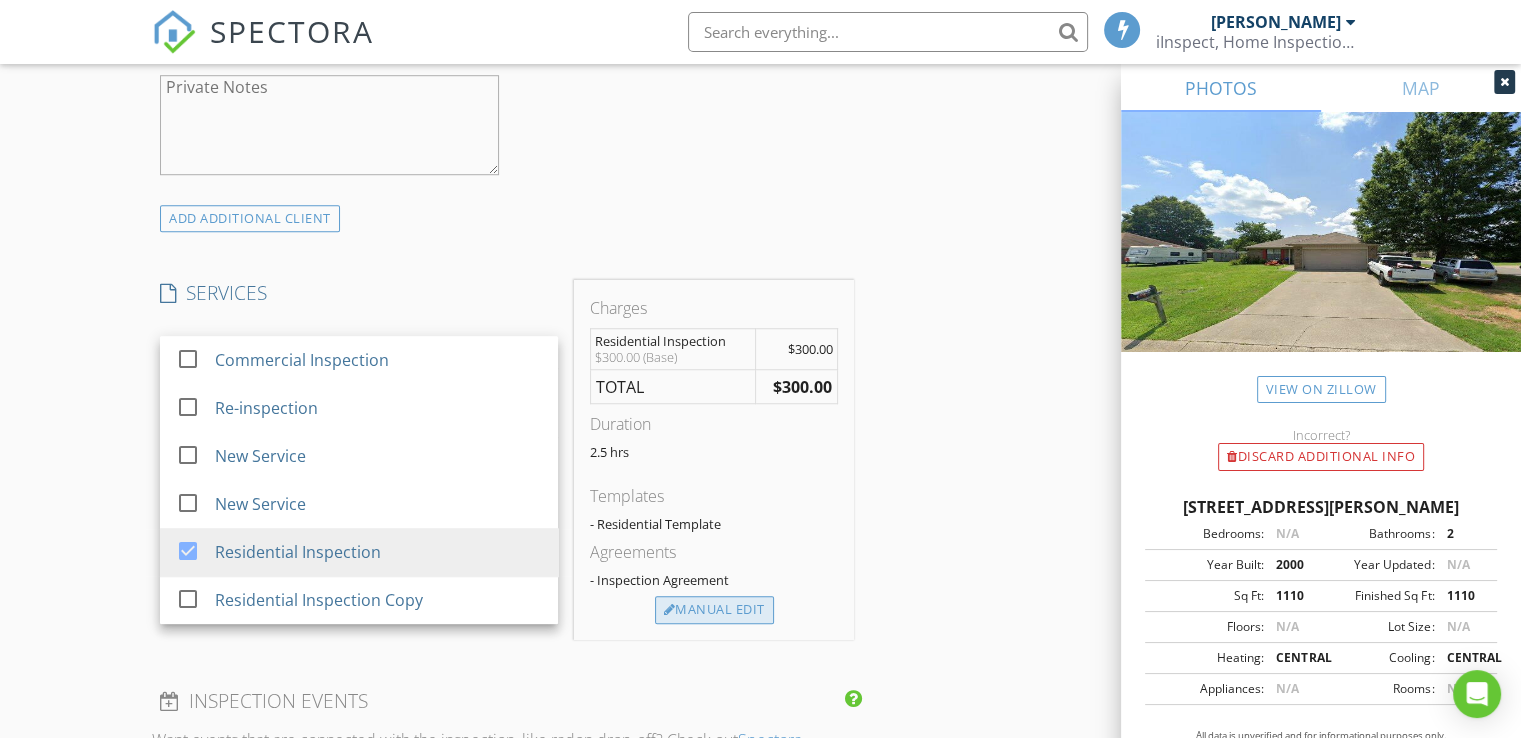 click on "Manual Edit" at bounding box center (714, 610) 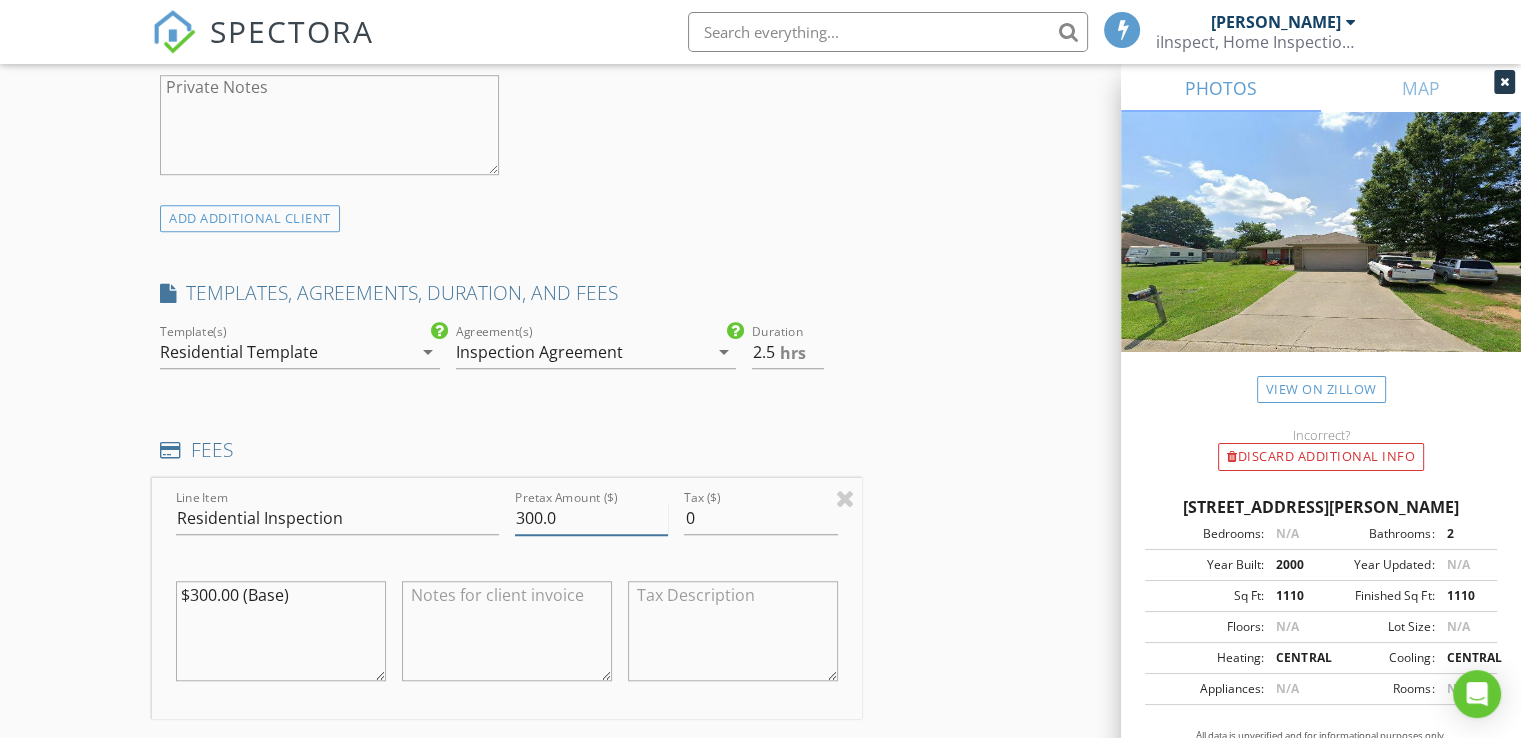 click on "300.0" at bounding box center [591, 518] 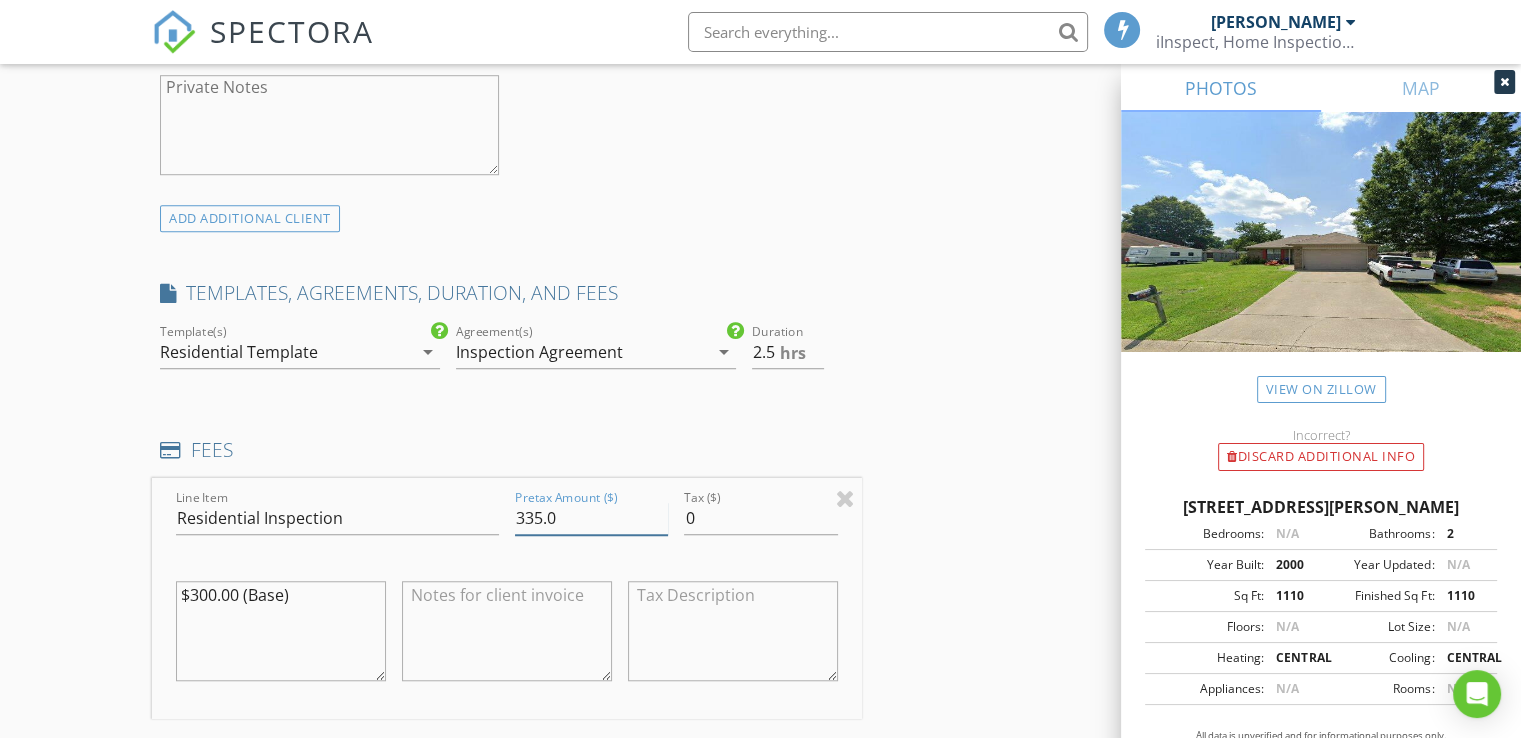 type on "335.0" 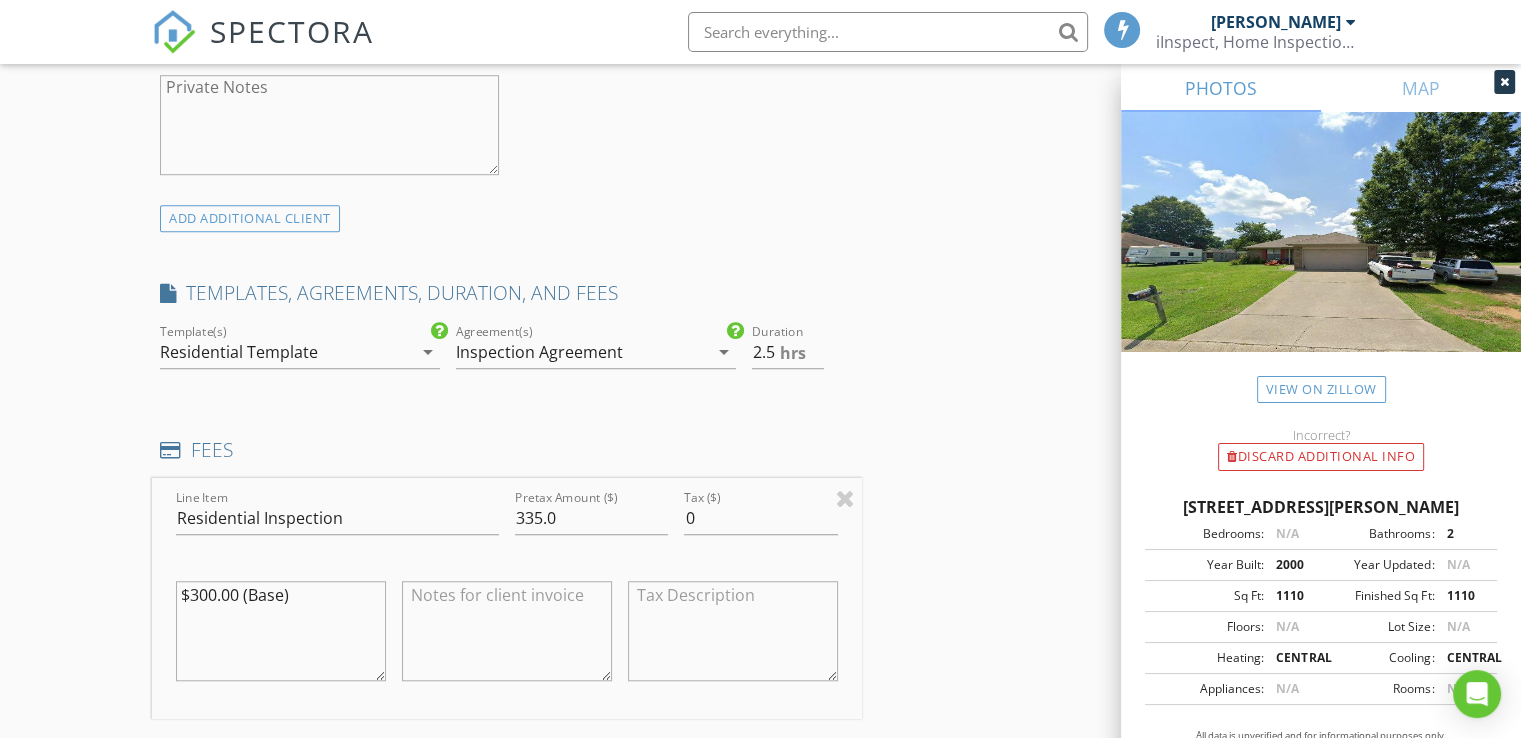 click on "INSPECTOR(S)
check_box   [PERSON_NAME]   PRIMARY   check_box_outline_blank   [PERSON_NAME]     [PERSON_NAME] arrow_drop_down   check_box_outline_blank [PERSON_NAME] specifically requested
Date/Time
[DATE] 1:30 PM
Location
Address Search       Address [STREET_ADDRESS][US_STATE] Faulkner     Square Feet 1110   Year Built 2000   Foundation Slab arrow_drop_down     [PERSON_NAME]     31.1 miles     (41 minutes)
client
check_box Enable Client CC email for this inspection   Client Search     check_box_outline_blank Client is a Company/Organization     First Name [PERSON_NAME]   Last Name [PERSON_NAME]   Email [EMAIL_ADDRESS][DOMAIN_NAME]   CC Email   Phone [PHONE_NUMBER]           Notes   Private Notes
ADD ADDITIONAL client
SERVICES
check_box_outline_blank" at bounding box center [760, 623] 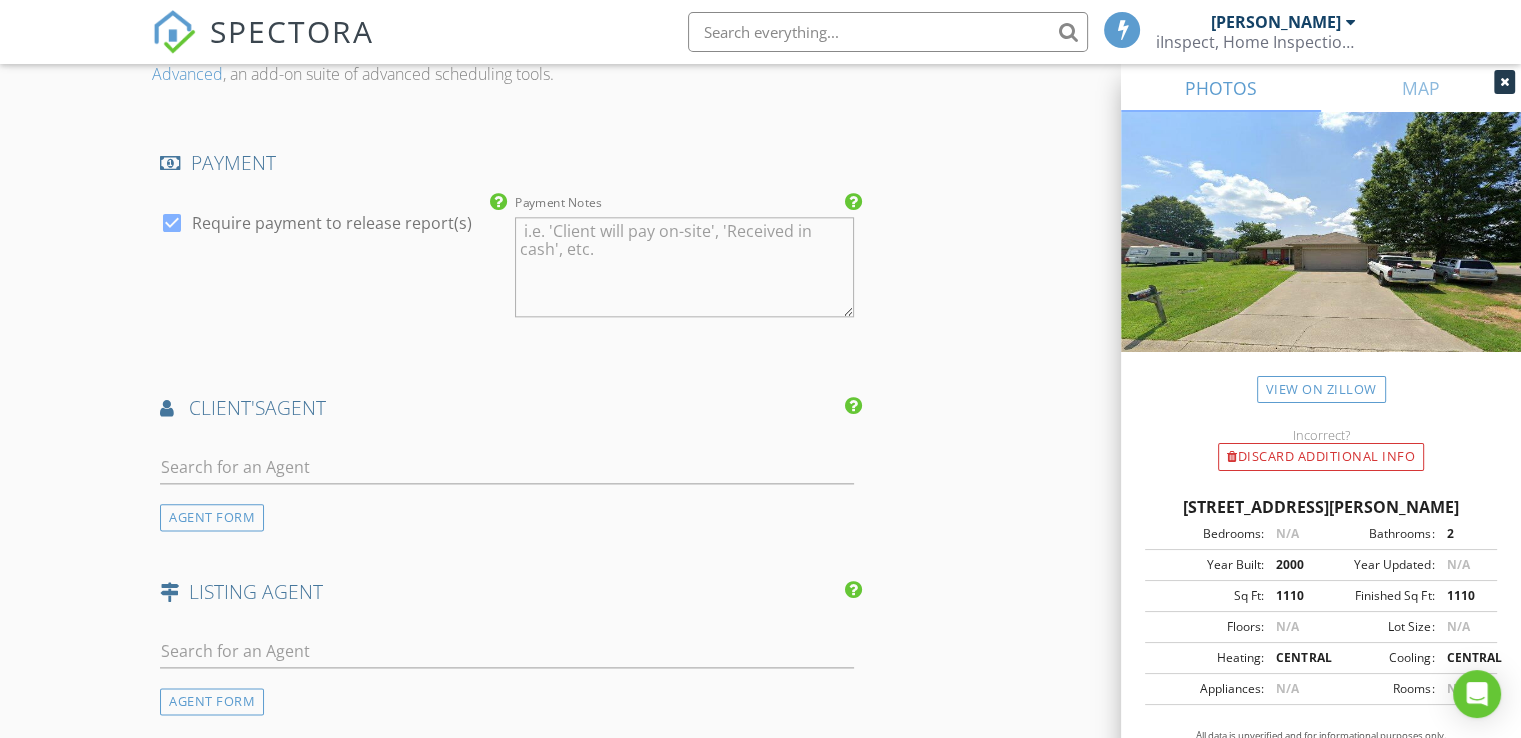 scroll, scrollTop: 2332, scrollLeft: 0, axis: vertical 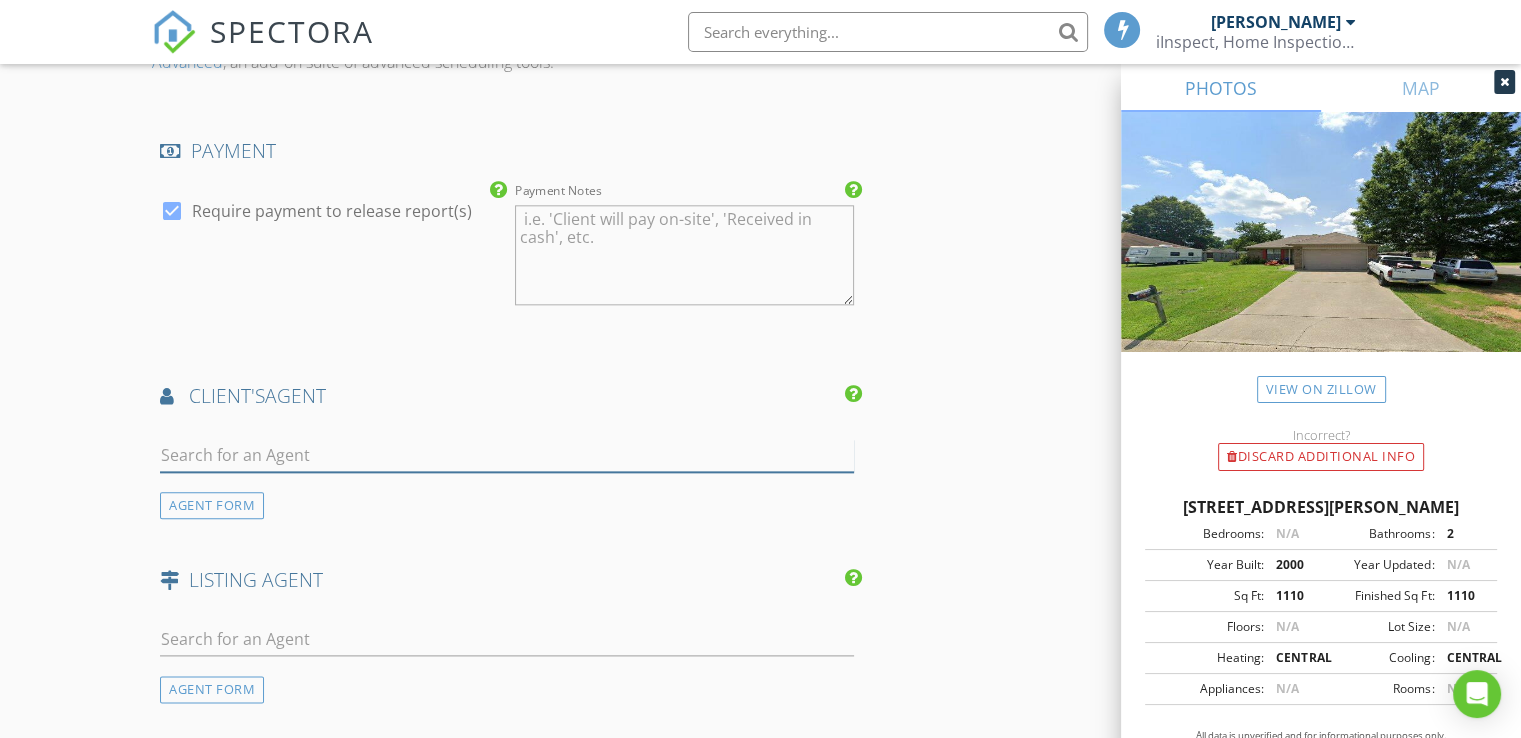click at bounding box center [507, 455] 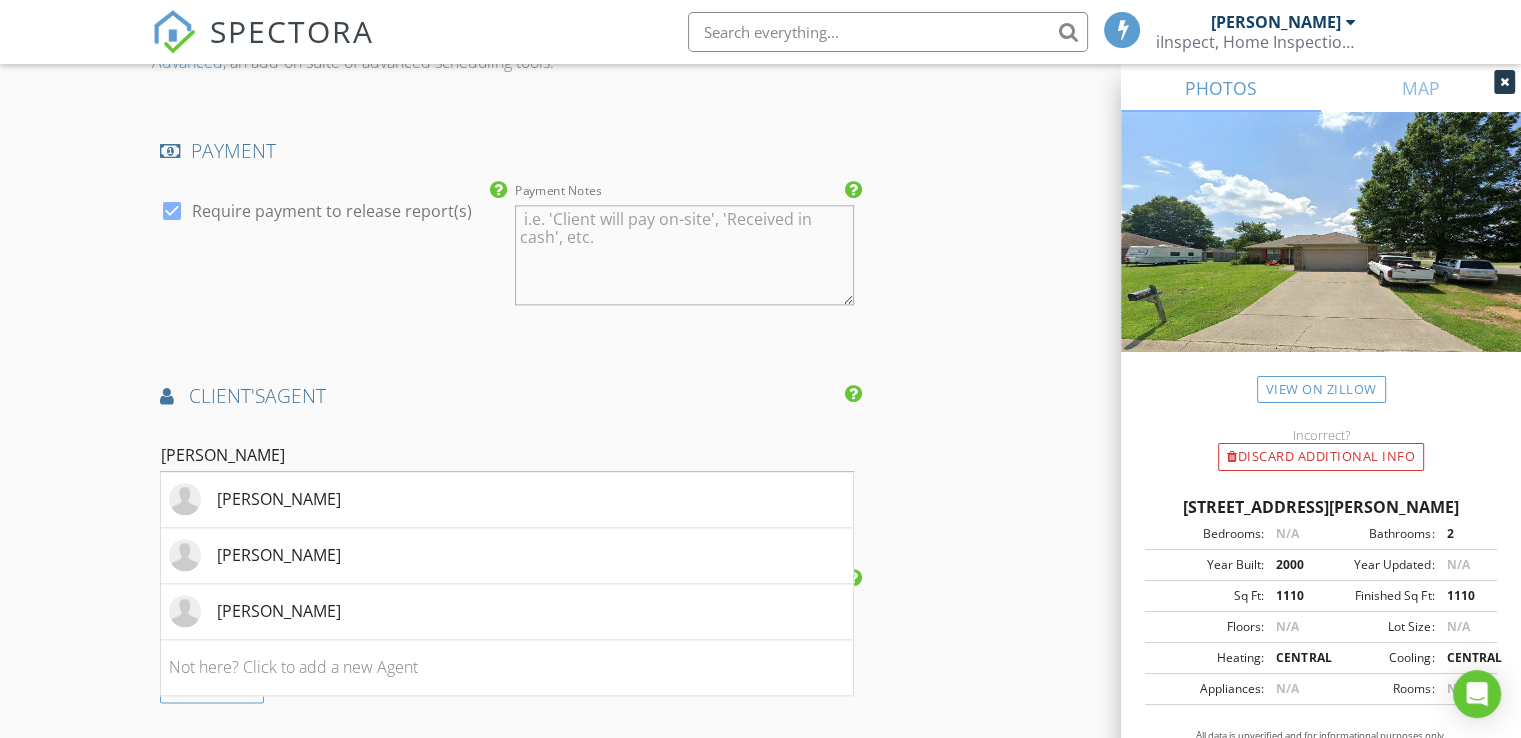 click on "[PERSON_NAME]" at bounding box center (507, 459) 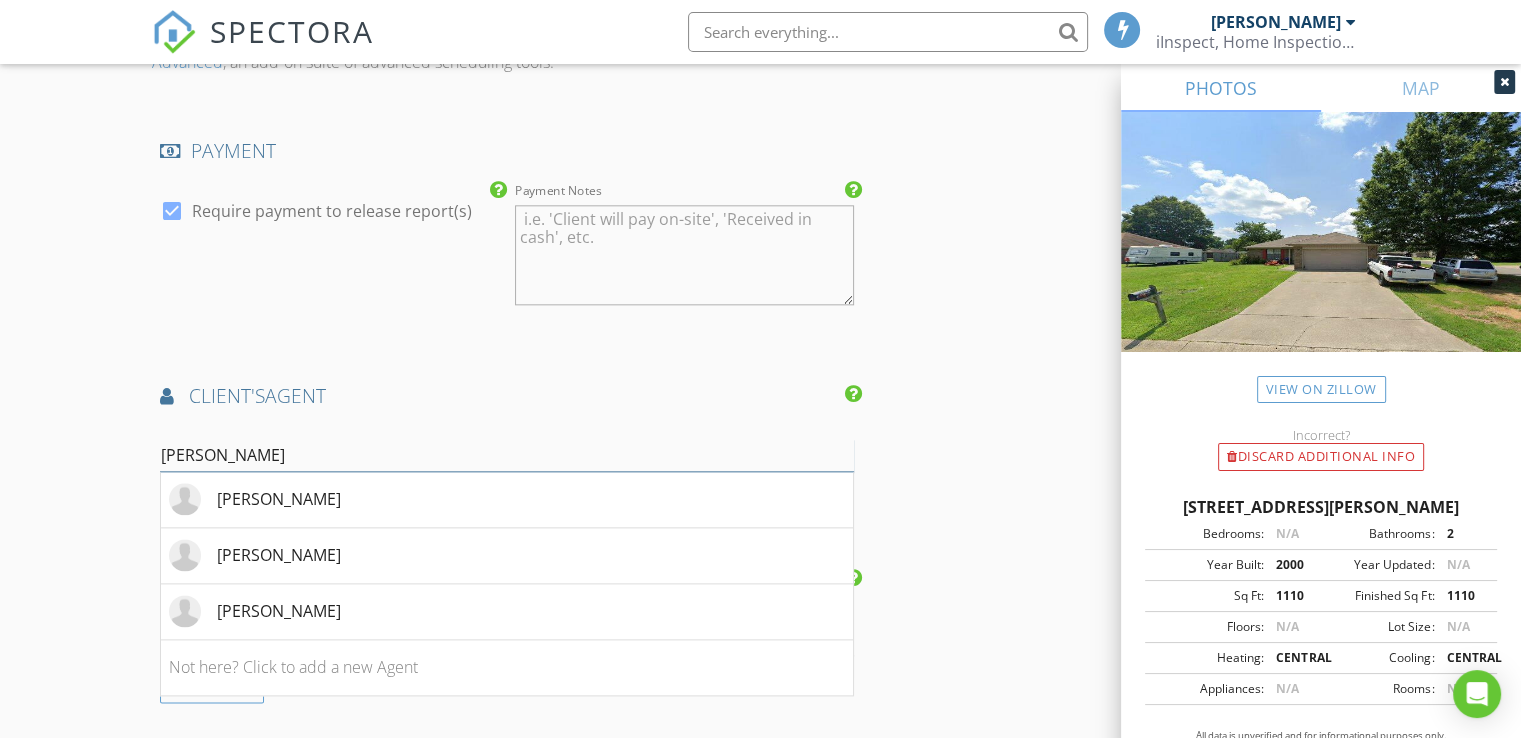 click on "[PERSON_NAME]" at bounding box center (507, 455) 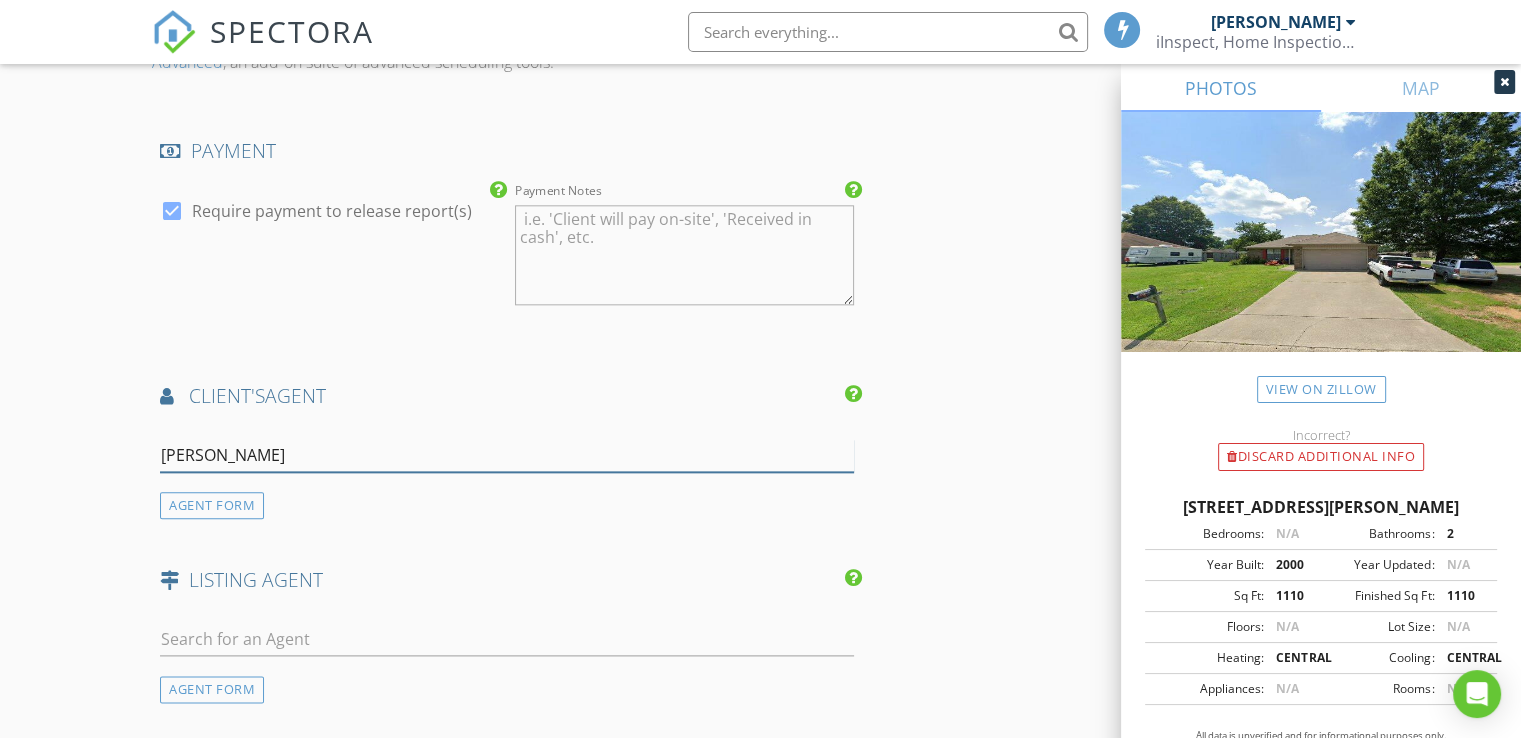 type on "J" 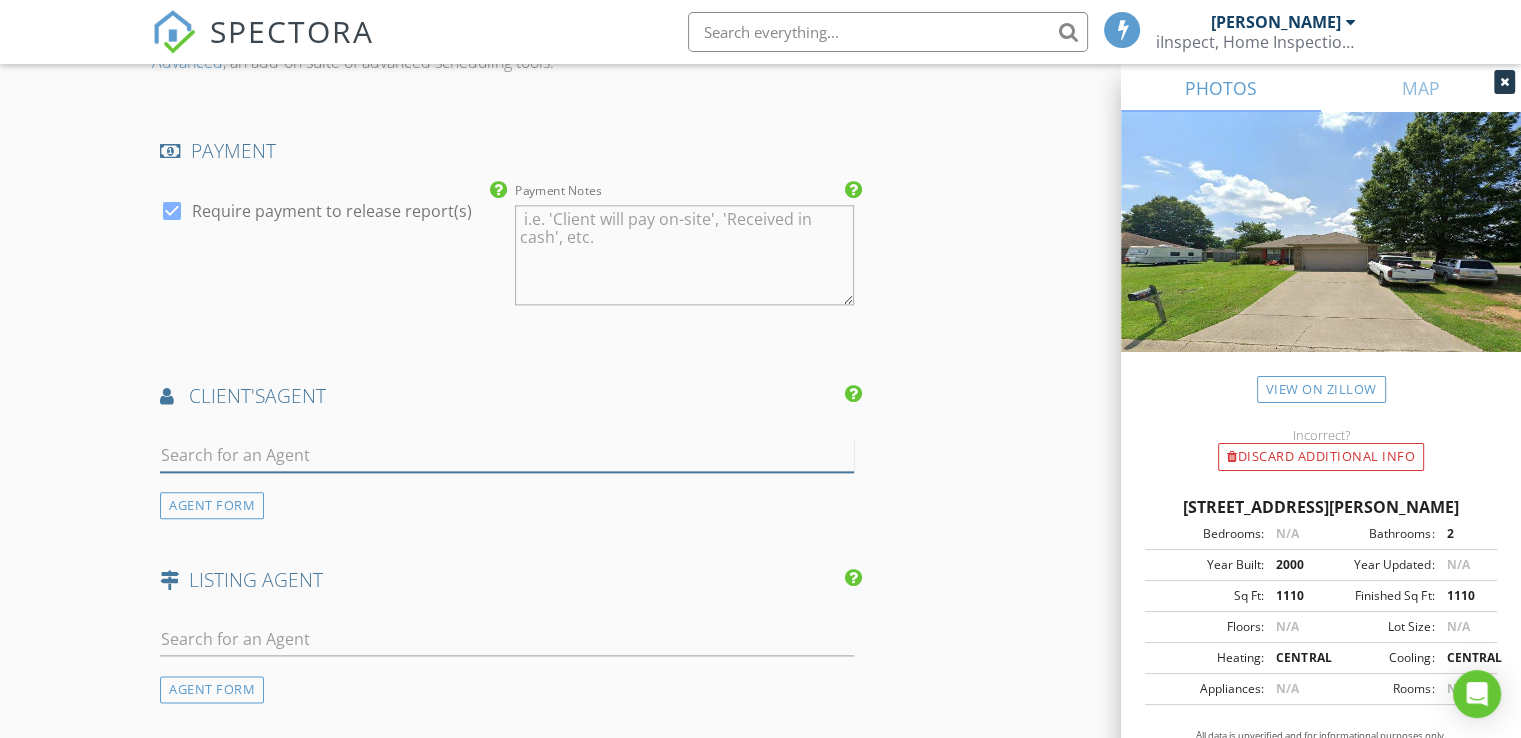 type 